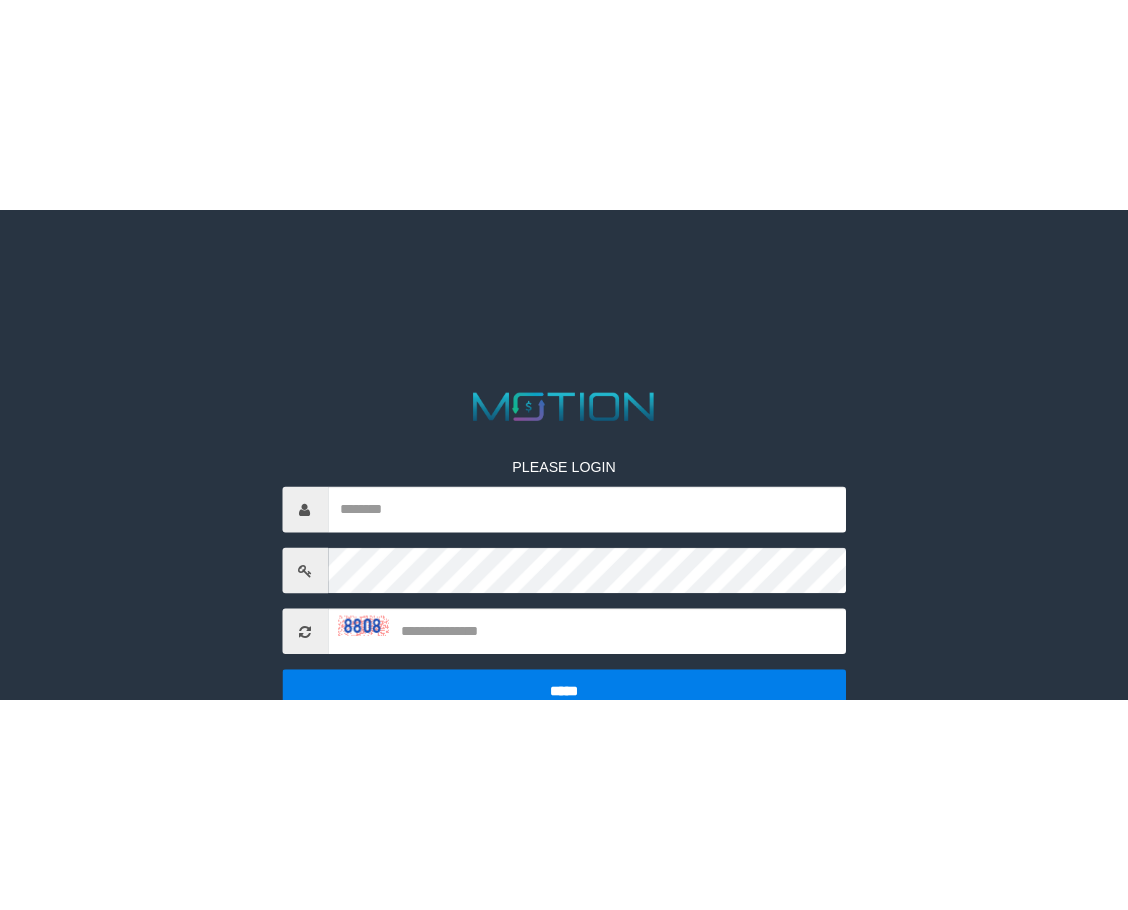 scroll, scrollTop: 0, scrollLeft: 0, axis: both 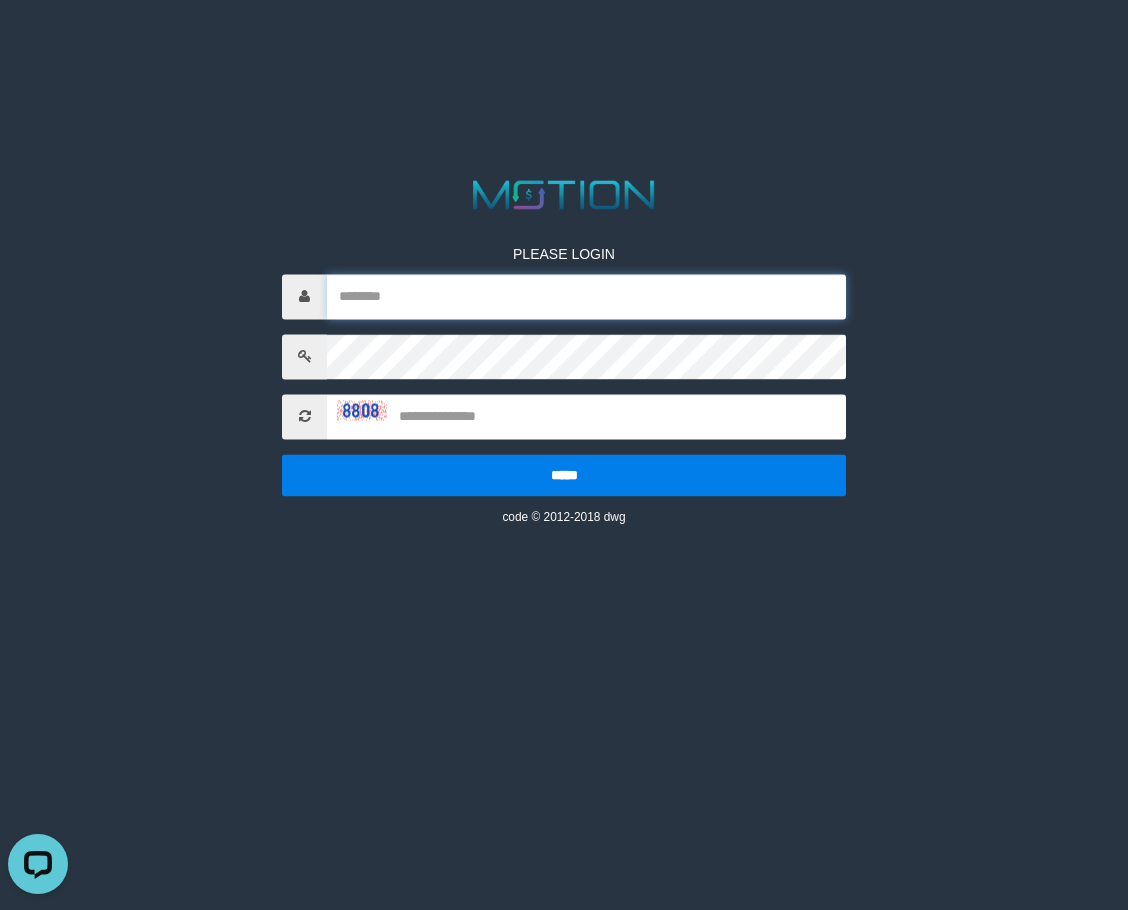 click at bounding box center [586, 296] 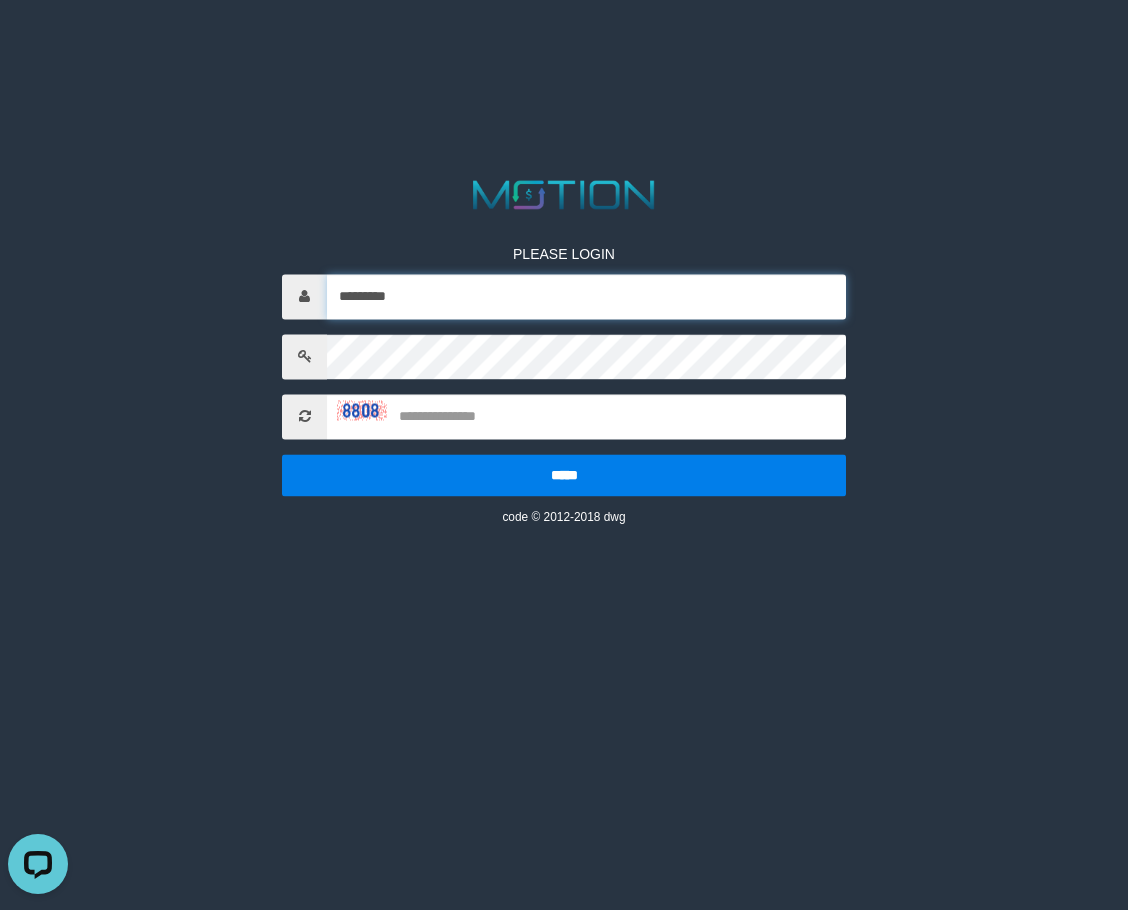 type on "*********" 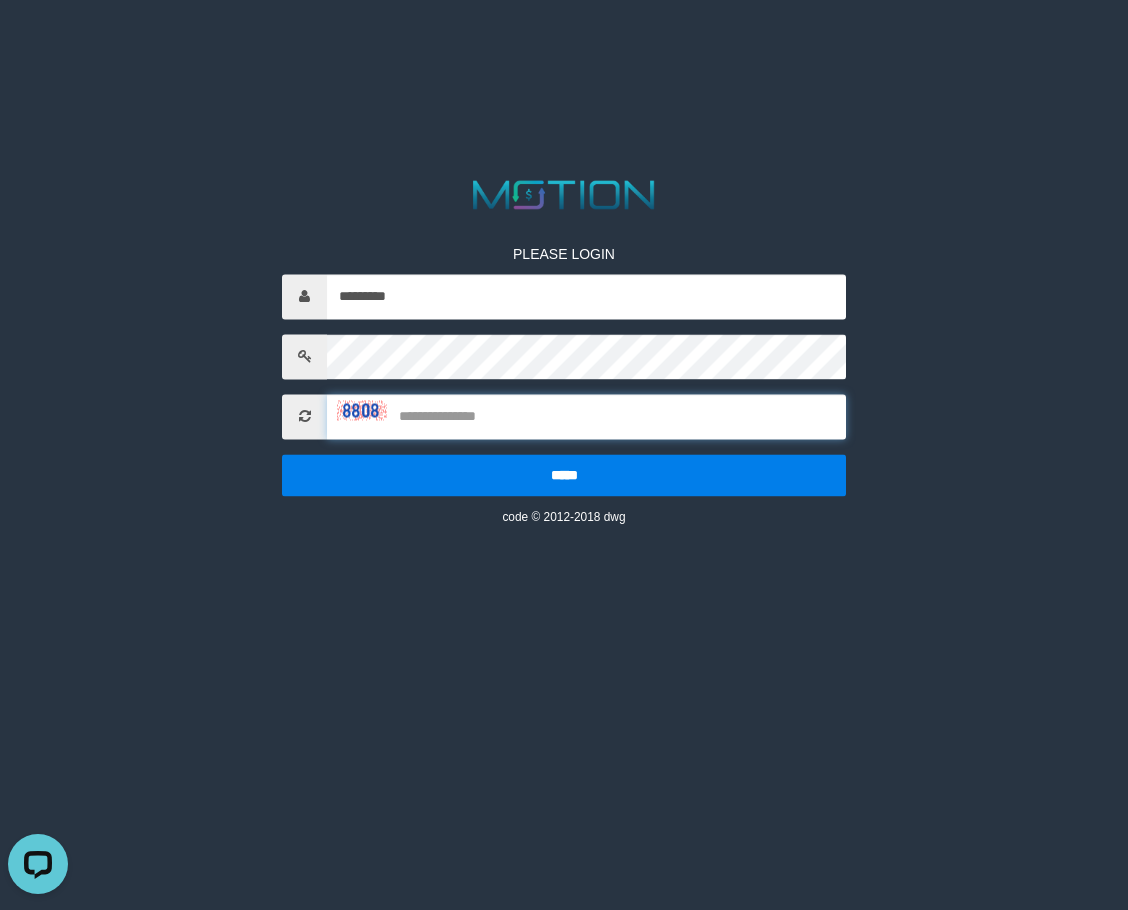 click at bounding box center [586, 416] 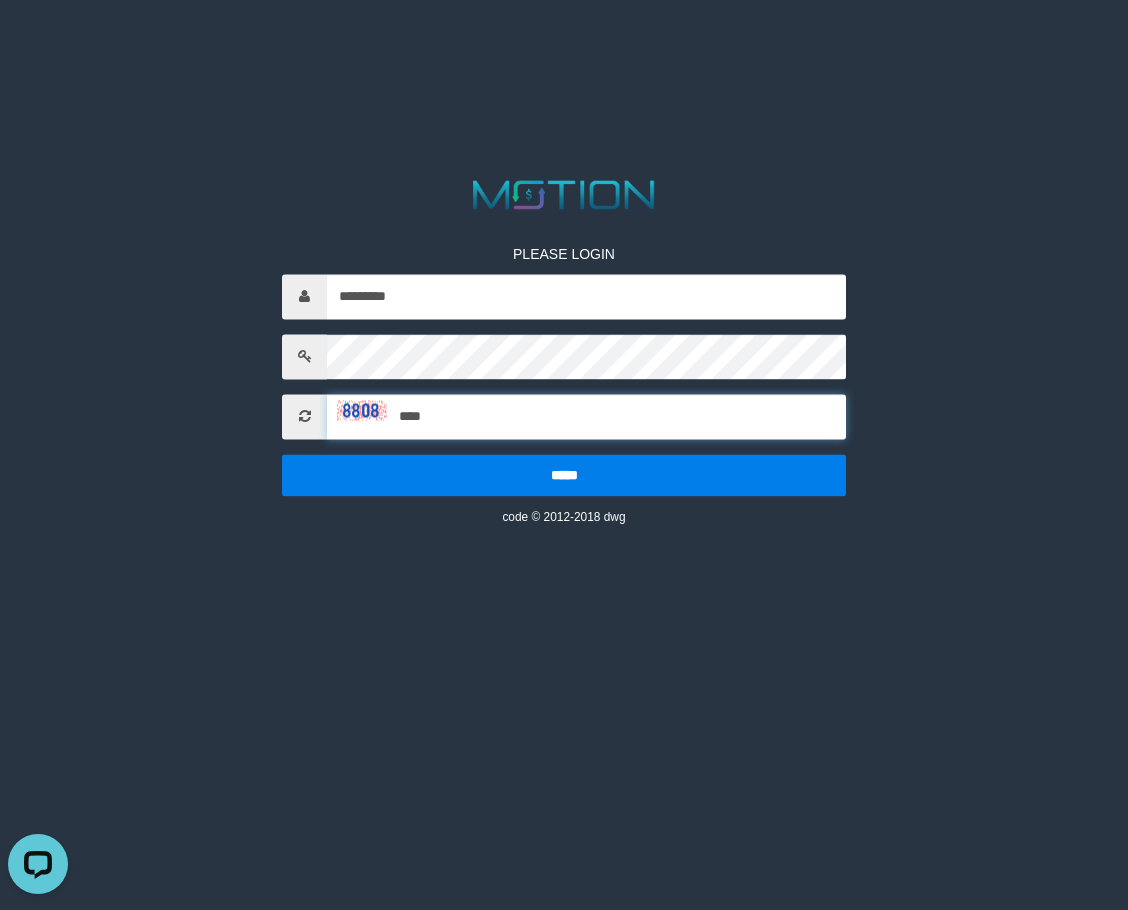type on "****" 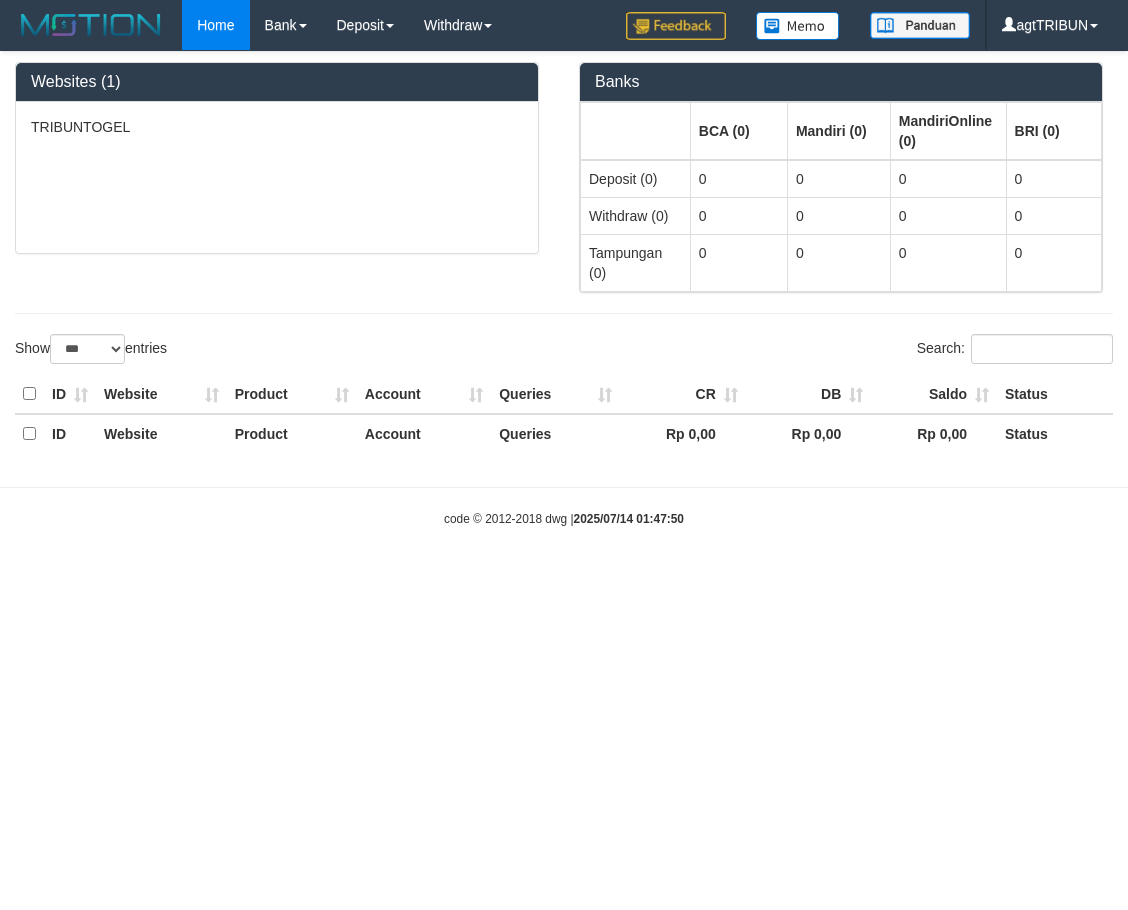 select on "***" 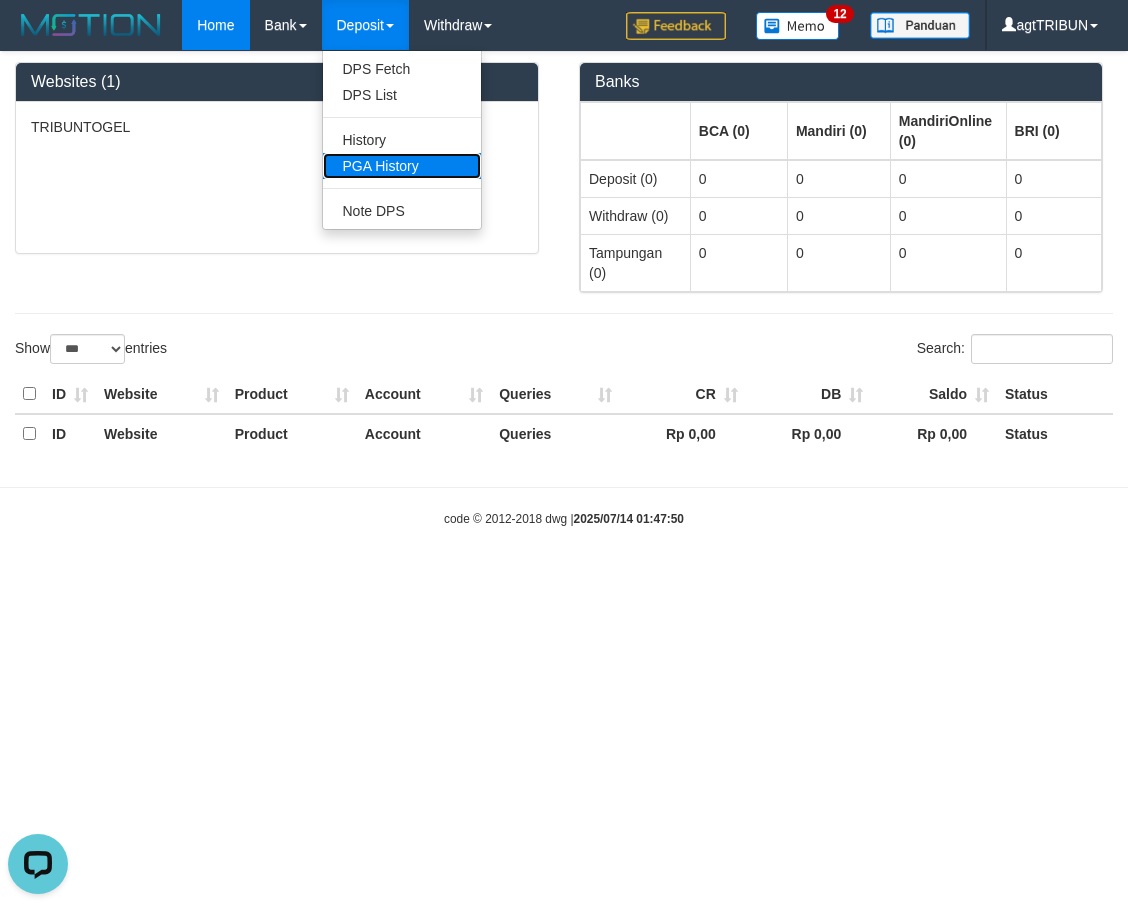 scroll, scrollTop: 0, scrollLeft: 0, axis: both 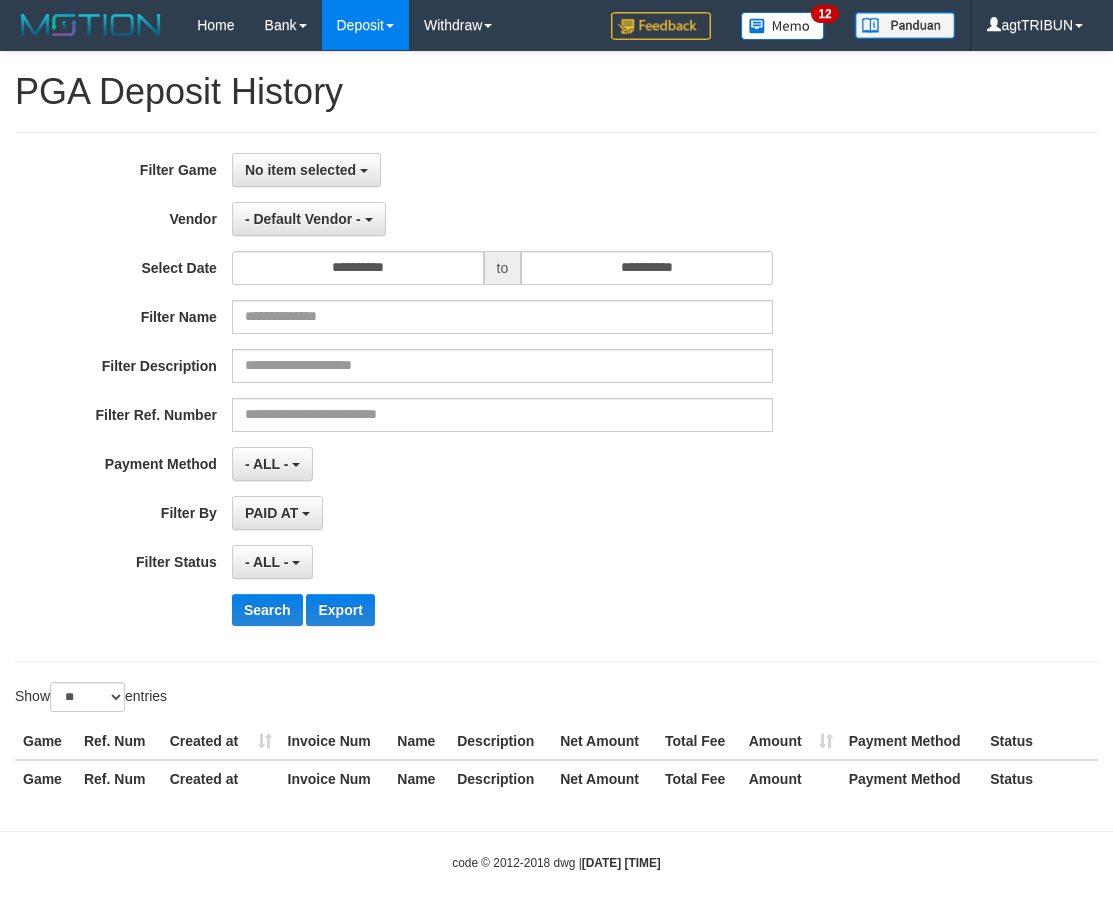 select 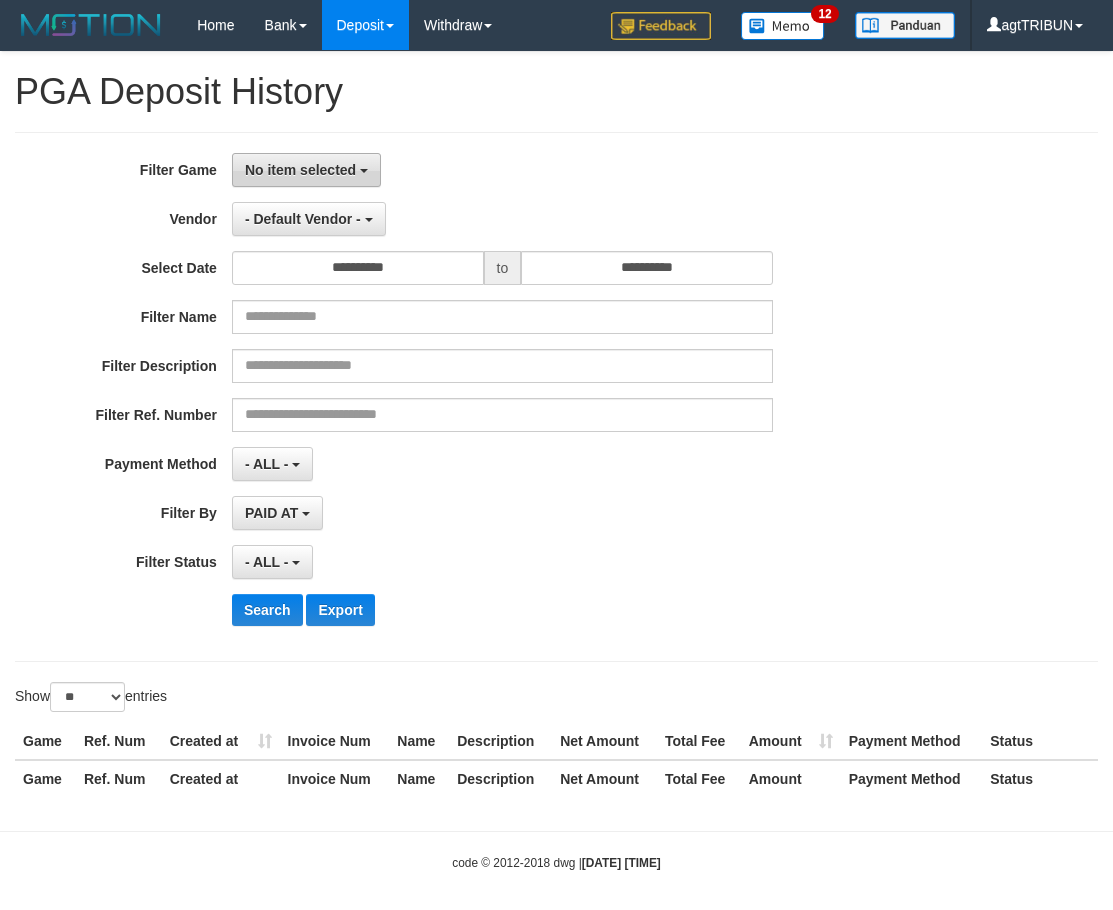 click on "No item selected" at bounding box center (306, 170) 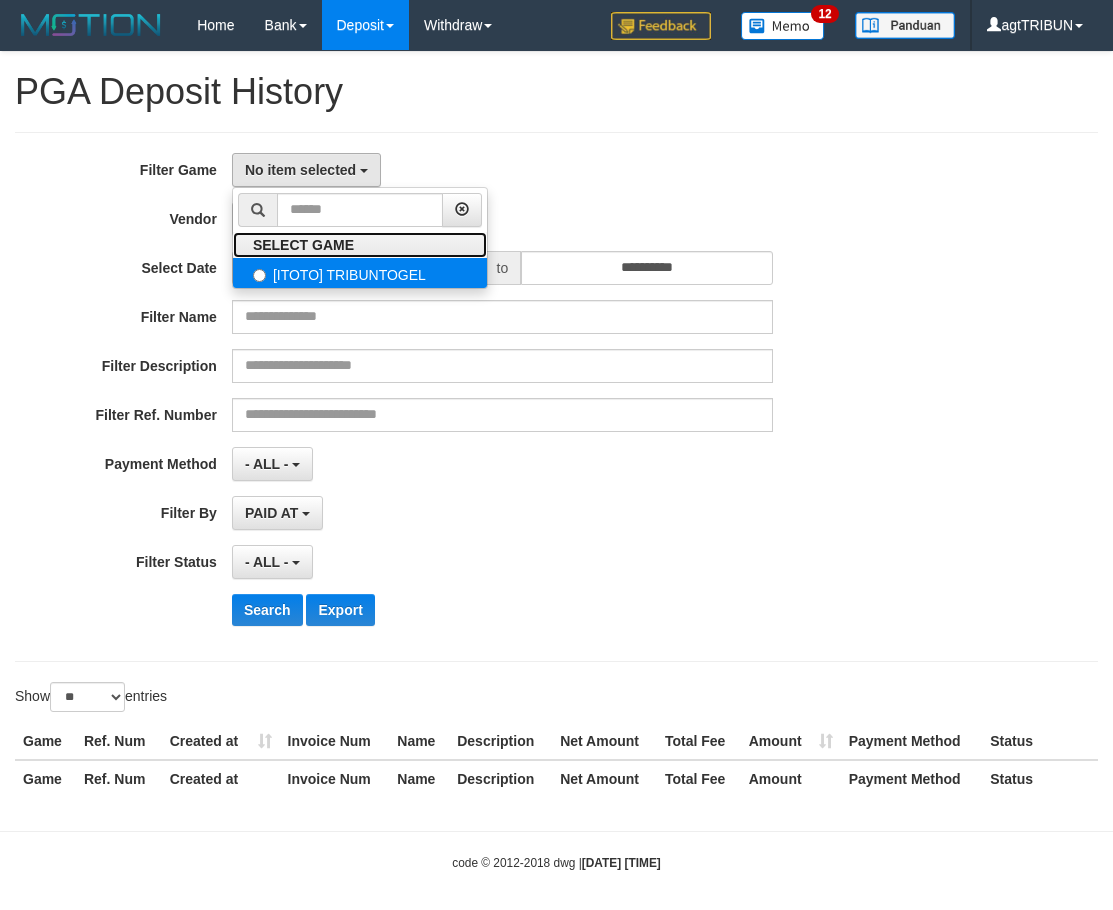 click on "SELECT GAME
[ITOTO] [BRAND]" at bounding box center (360, 238) 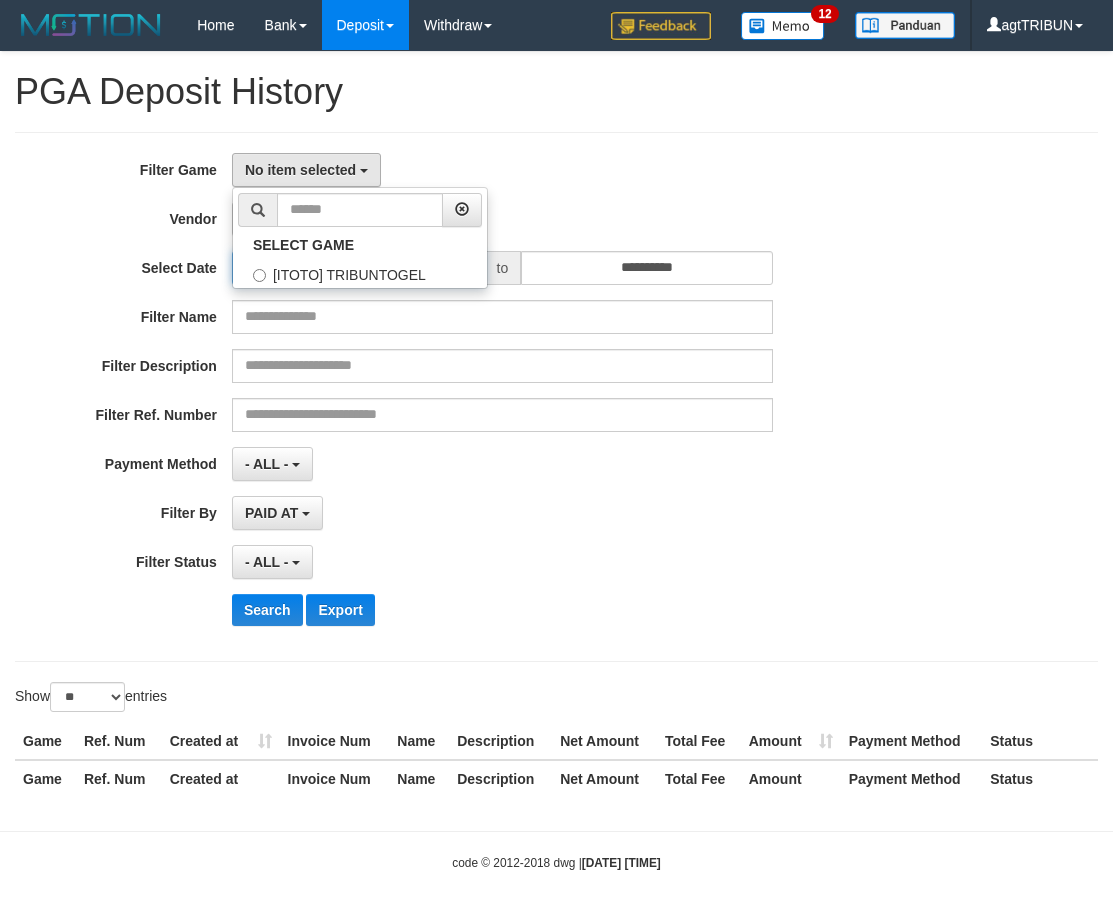 click on "**********" at bounding box center (358, 268) 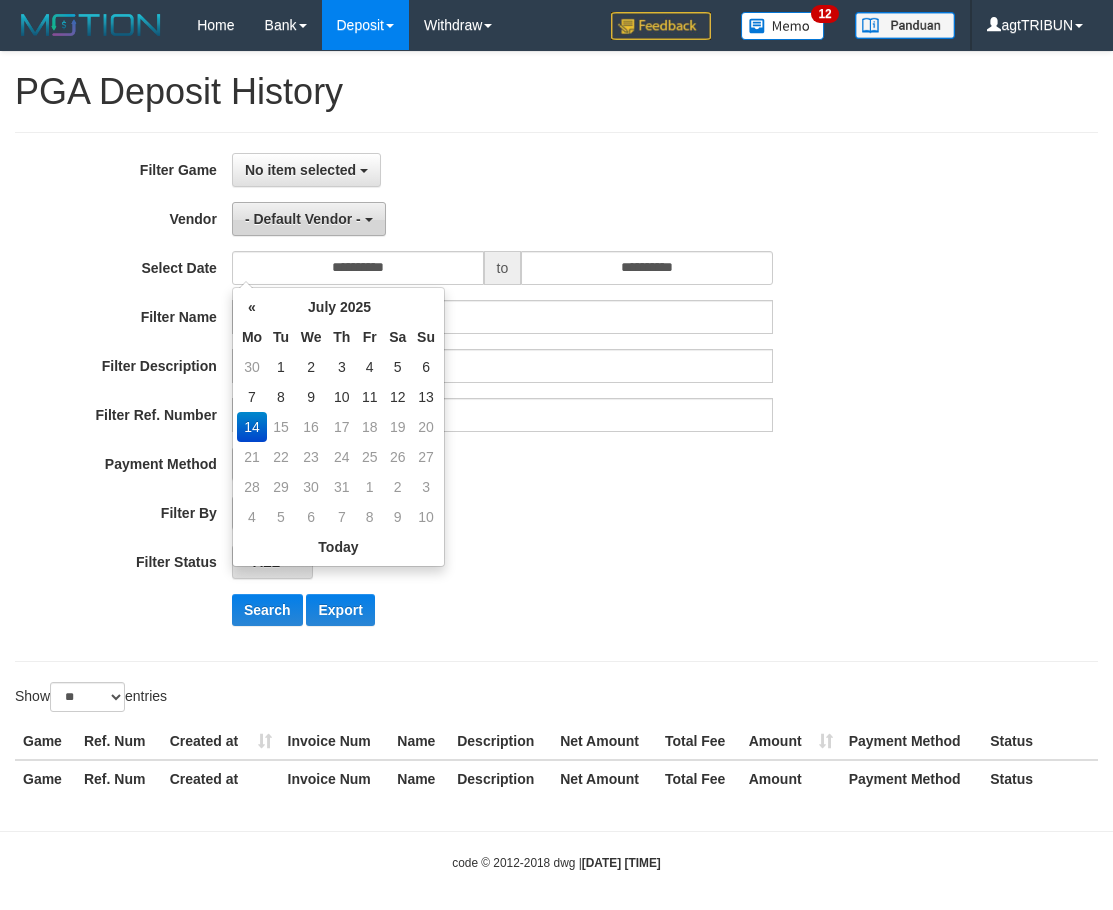 click on "- Default Vendor -" at bounding box center [303, 219] 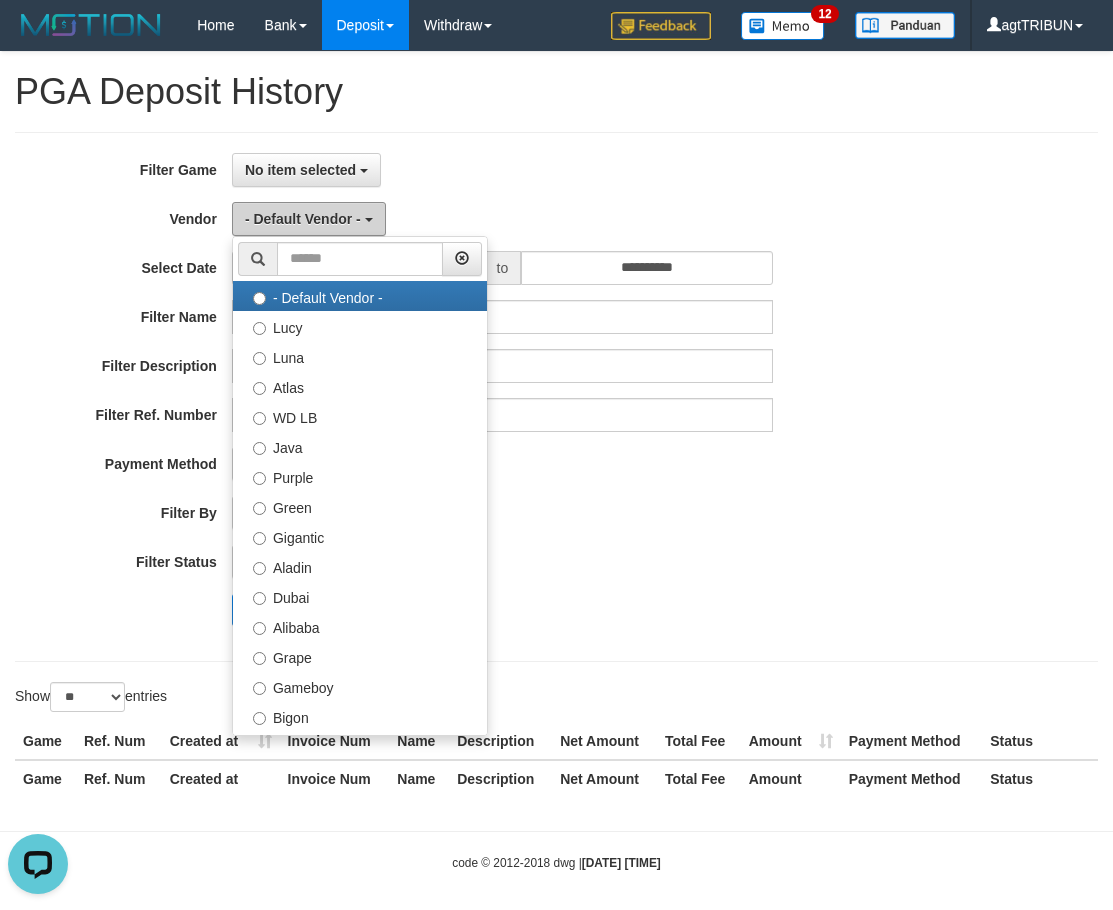 scroll, scrollTop: 0, scrollLeft: 0, axis: both 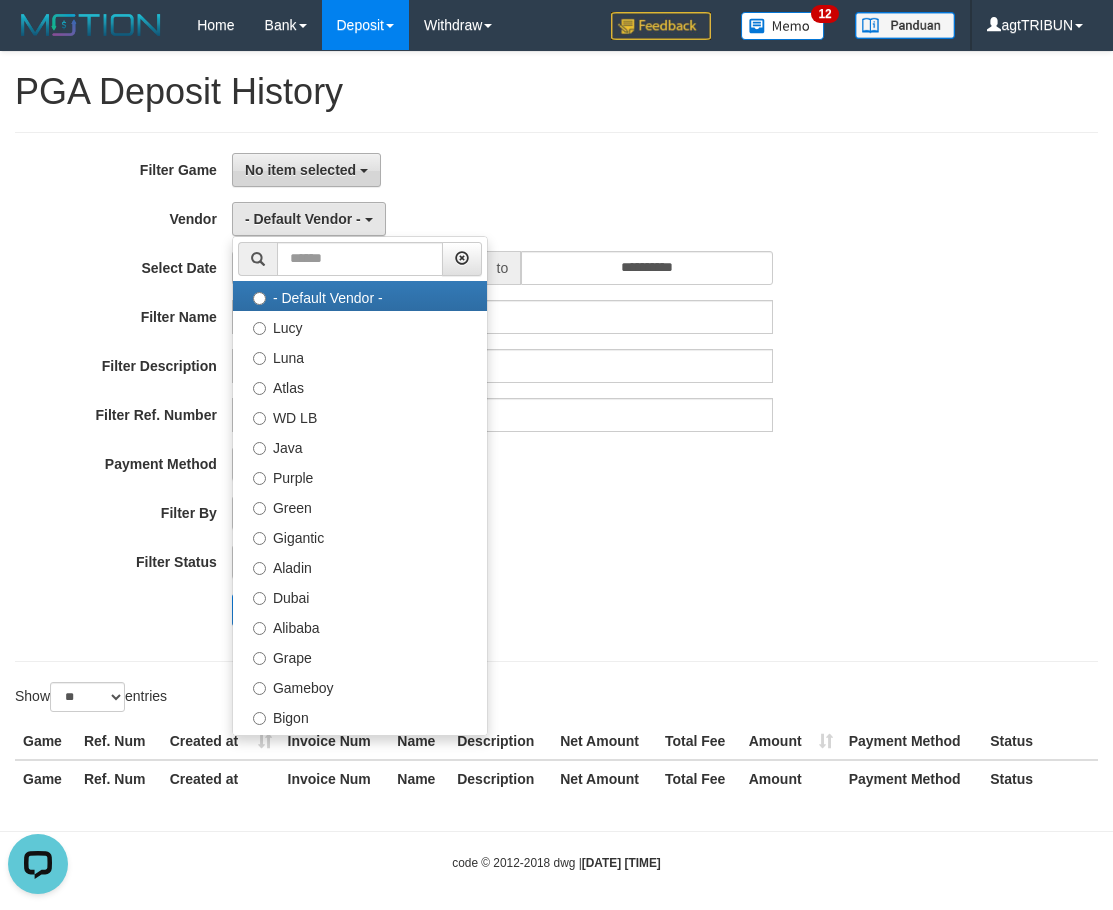 click on "No item selected" at bounding box center (306, 170) 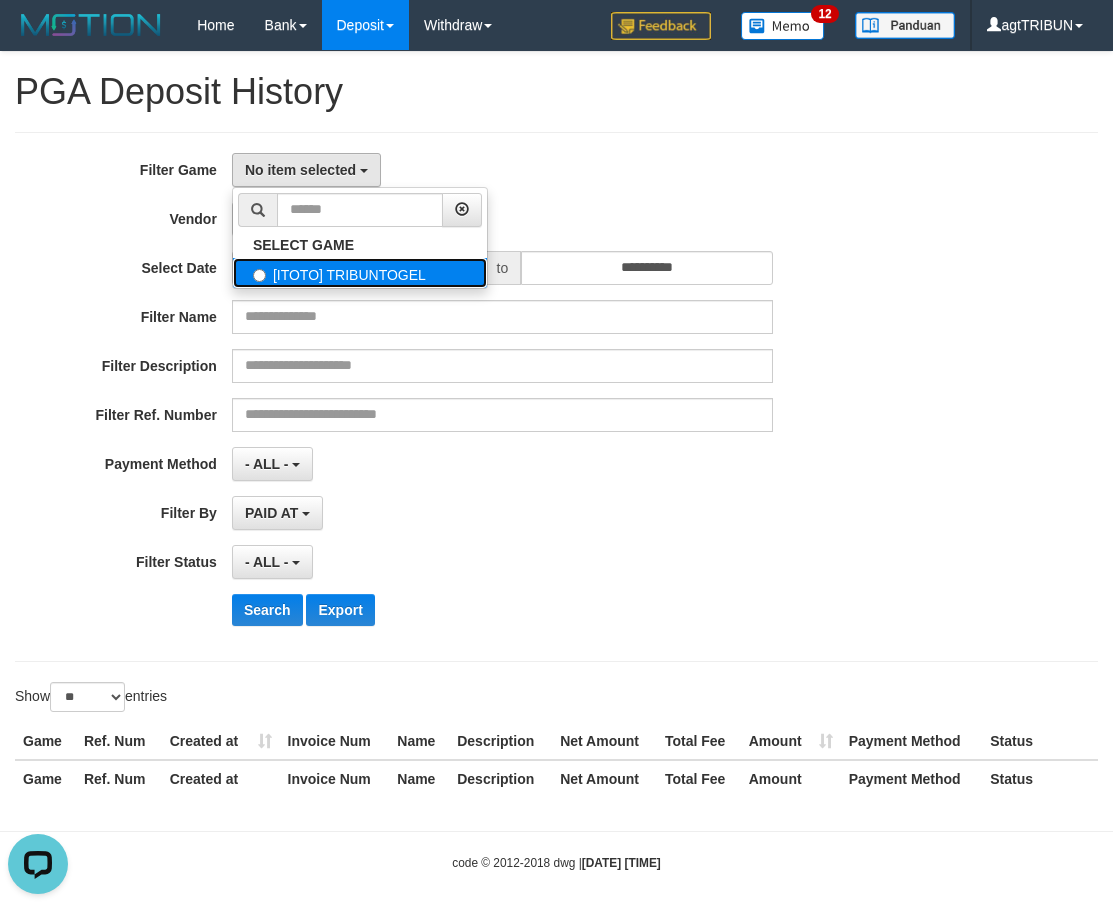 click on "[ITOTO] TRIBUNTOGEL" at bounding box center [360, 273] 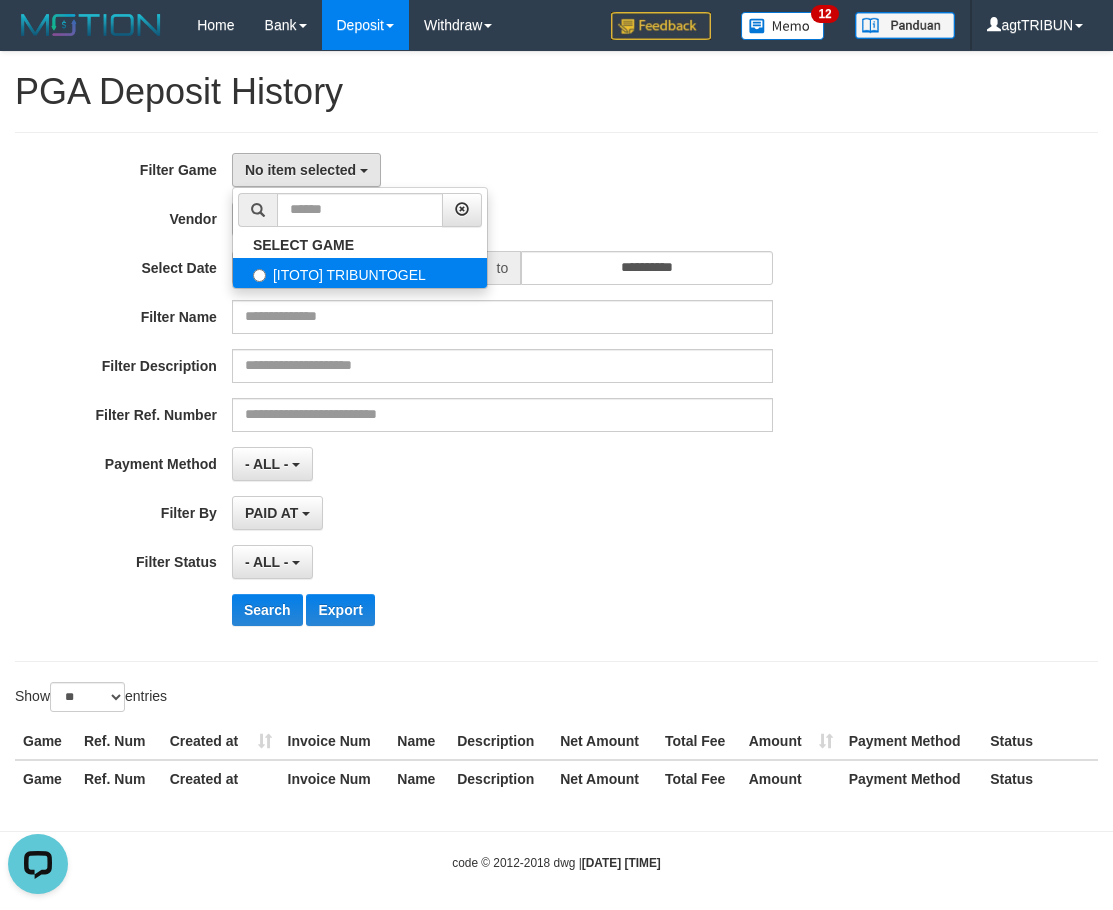 select on "****" 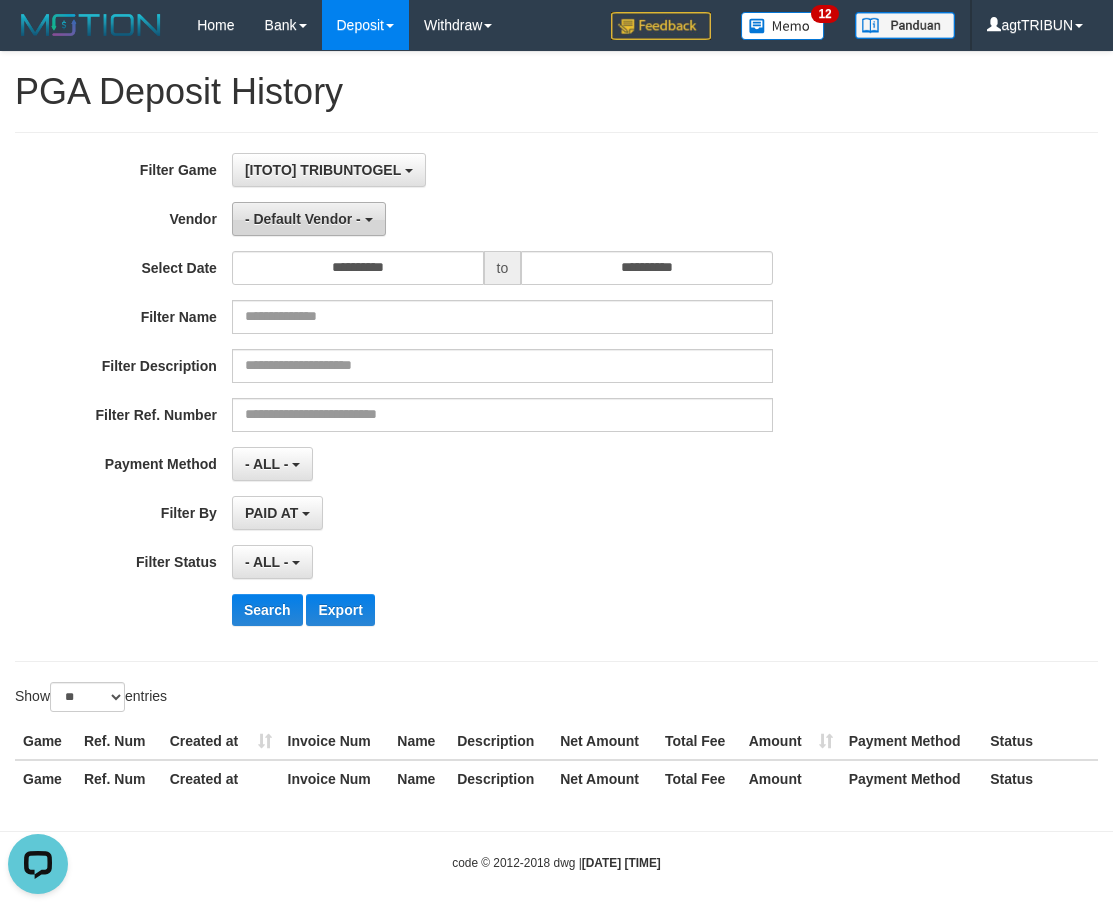 scroll, scrollTop: 18, scrollLeft: 0, axis: vertical 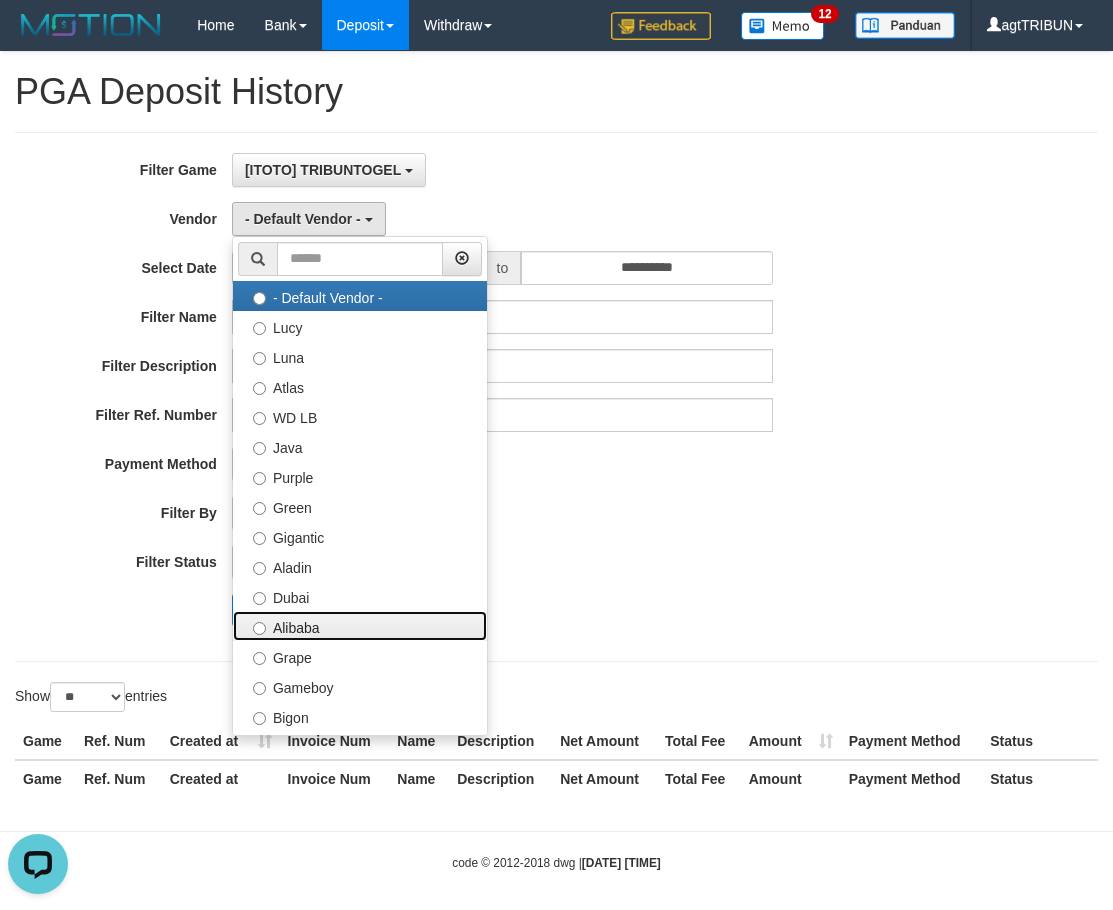 click on "Alibaba" at bounding box center (360, 626) 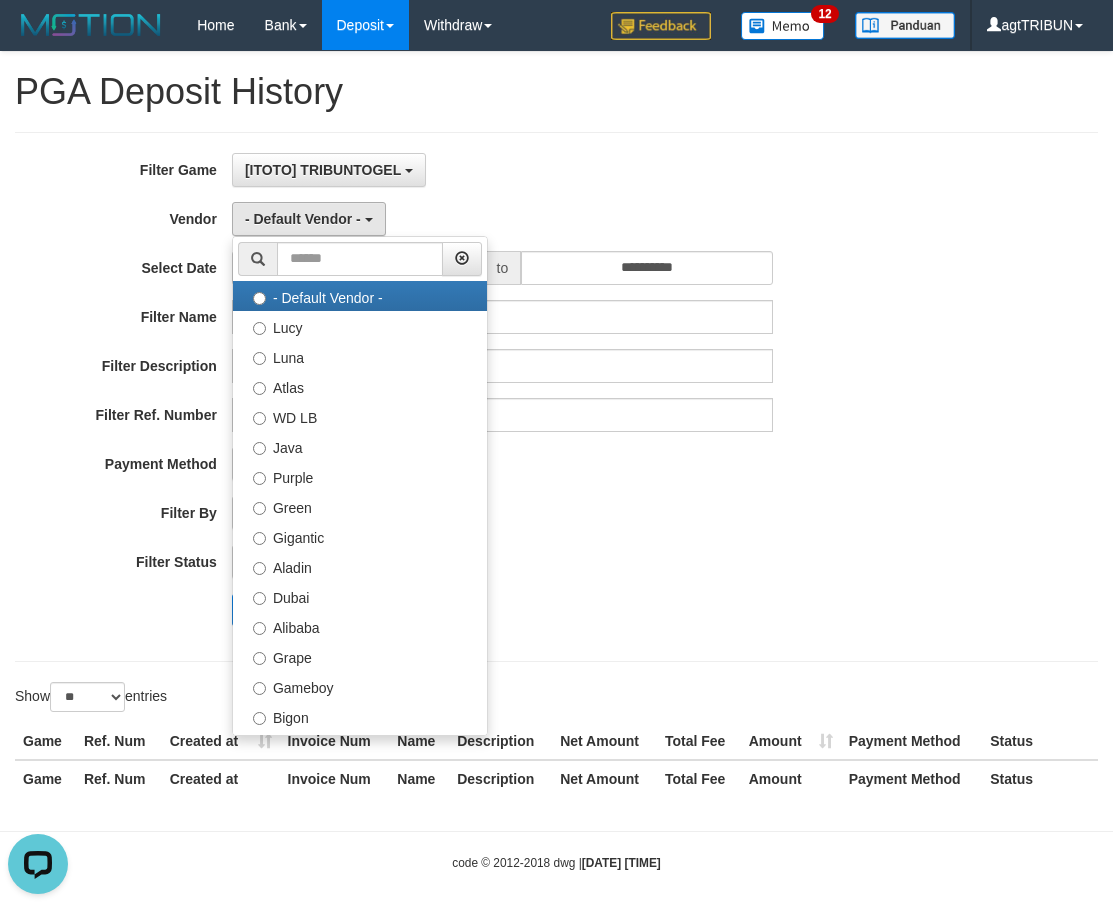 select on "**********" 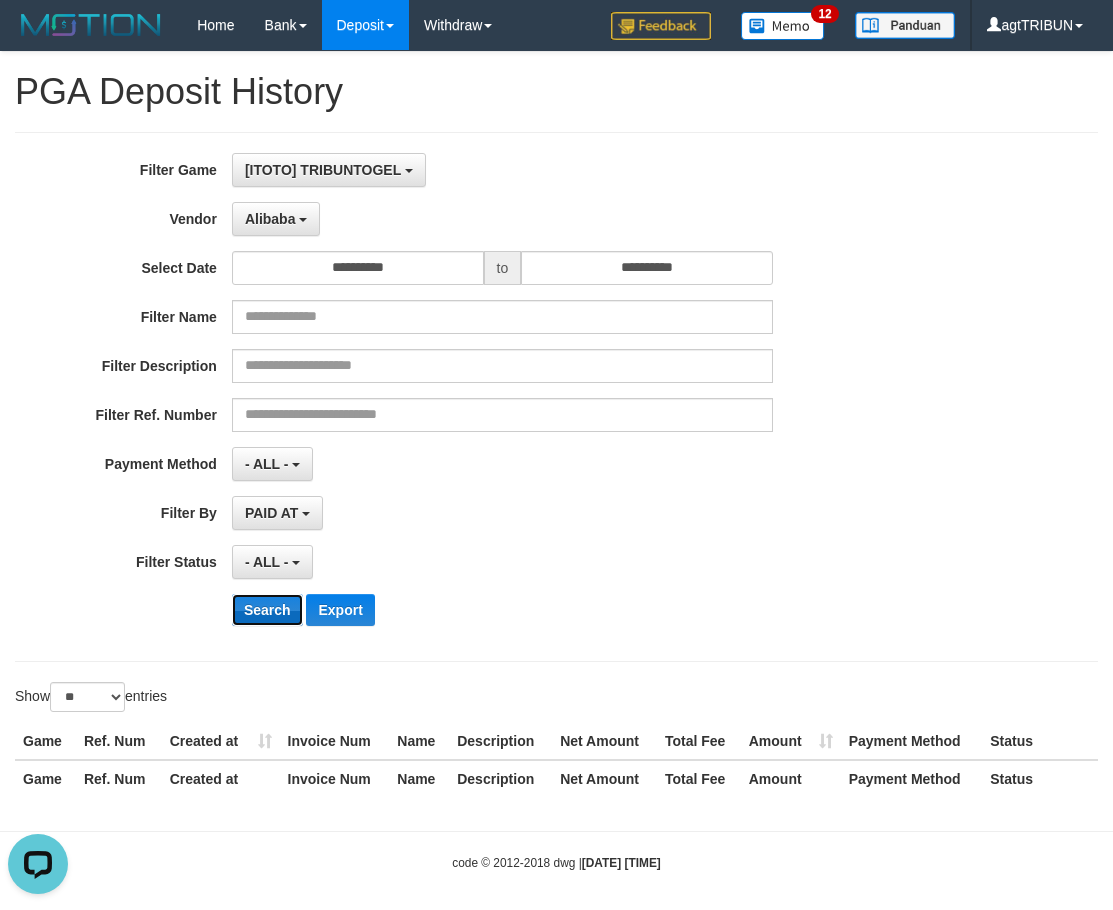 click on "Search" at bounding box center [267, 610] 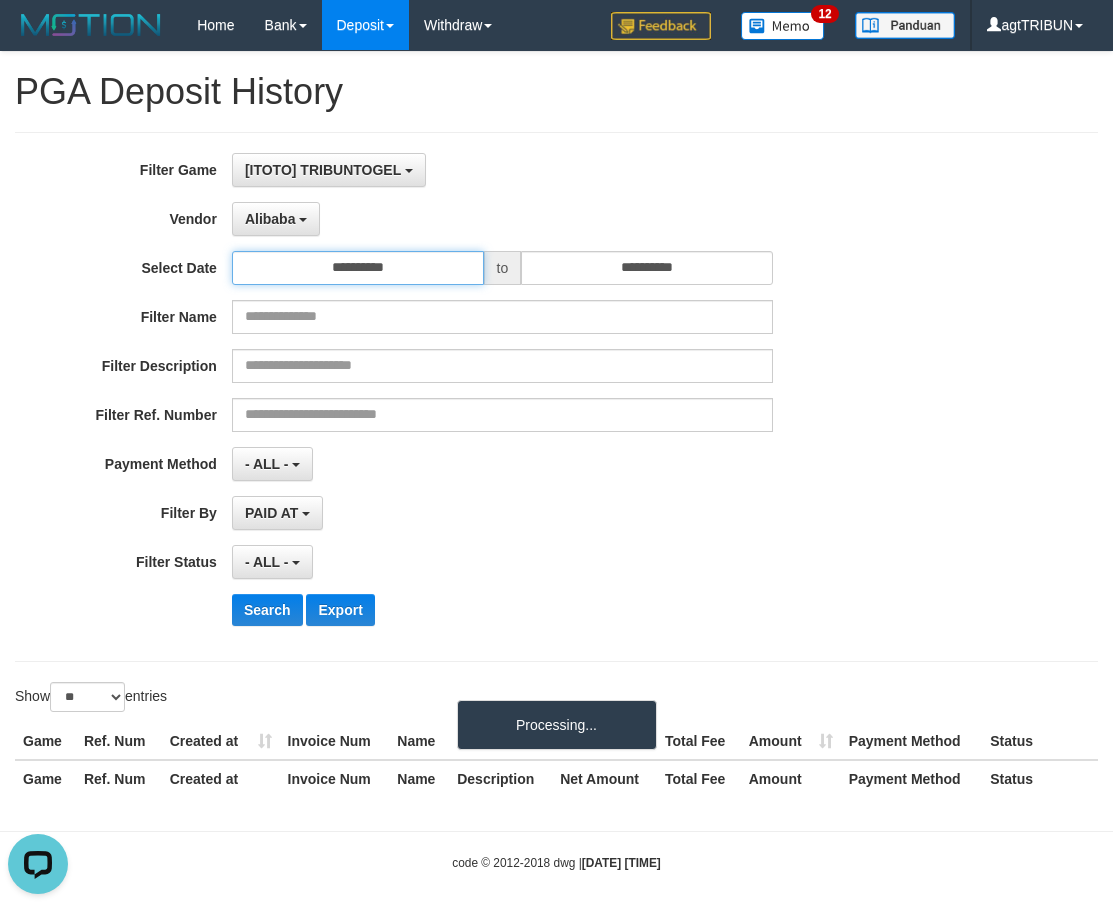 click on "**********" at bounding box center (358, 268) 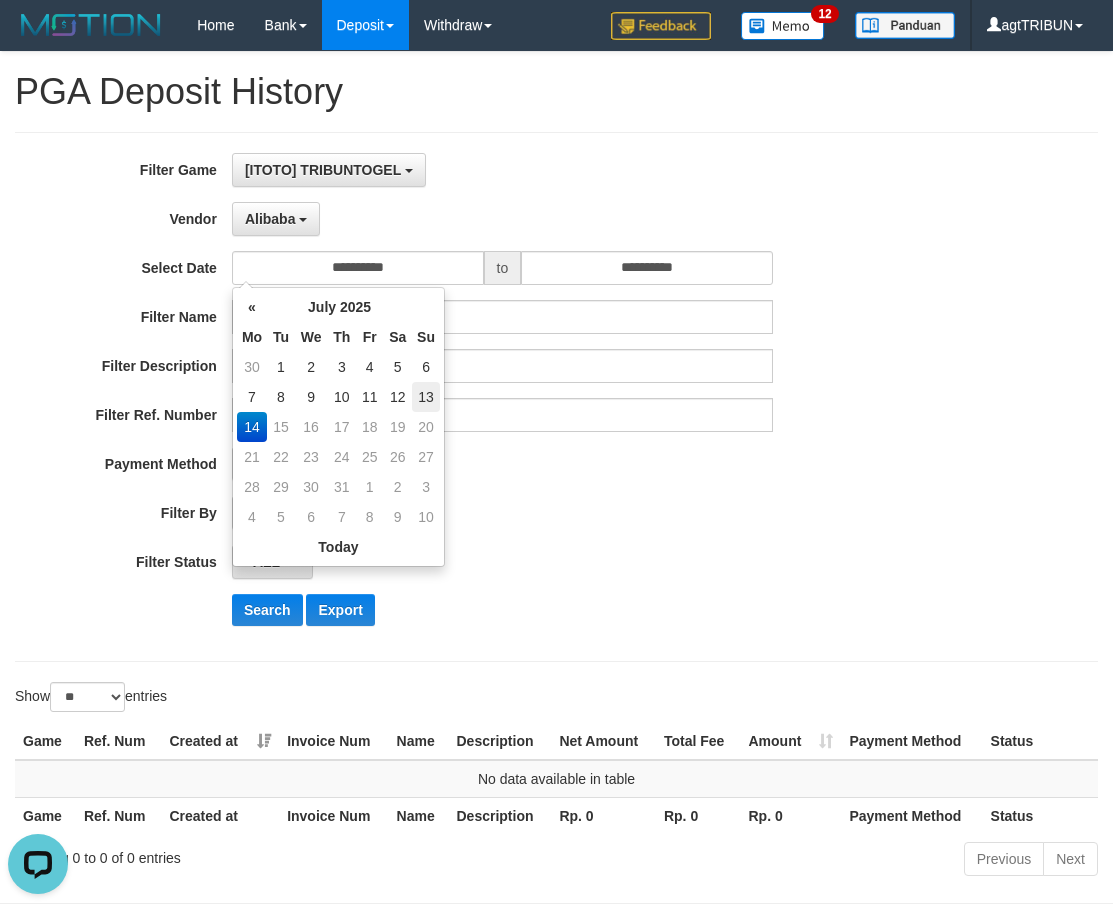 click on "13" at bounding box center (426, 397) 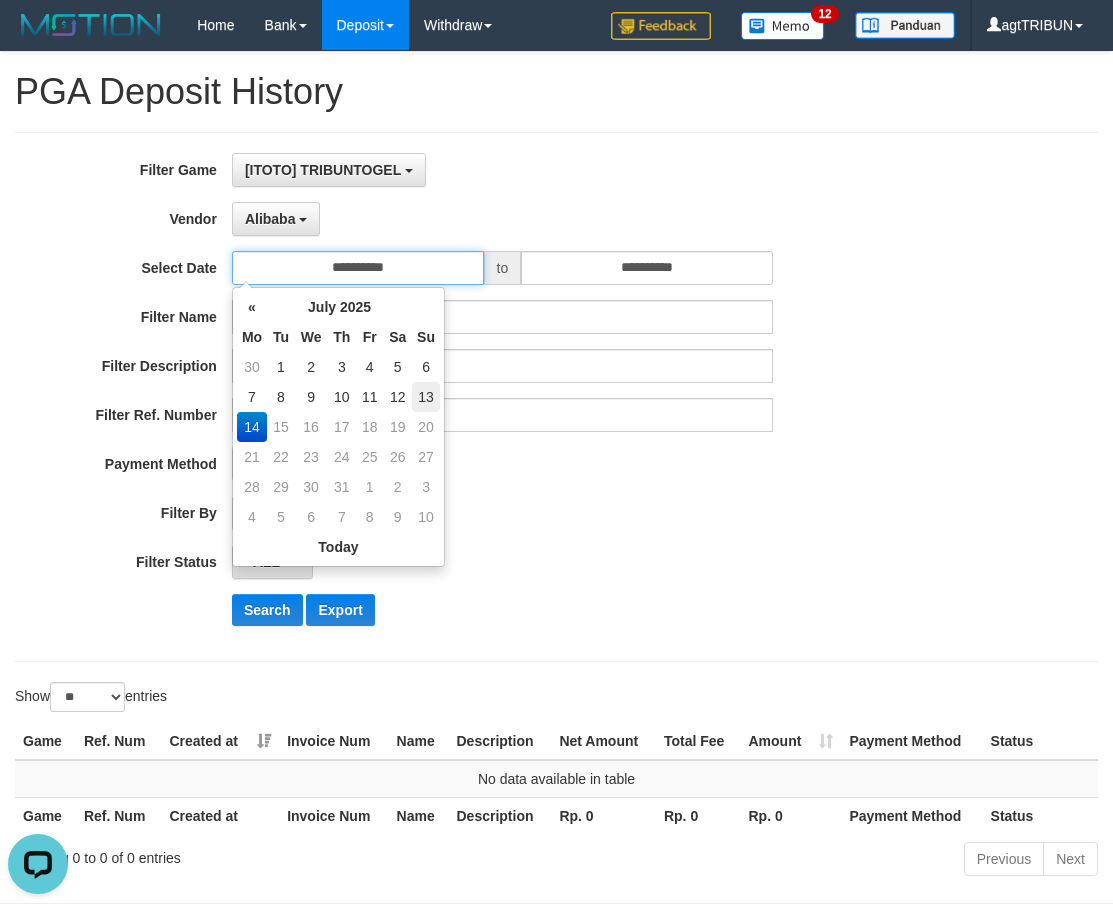 type on "**********" 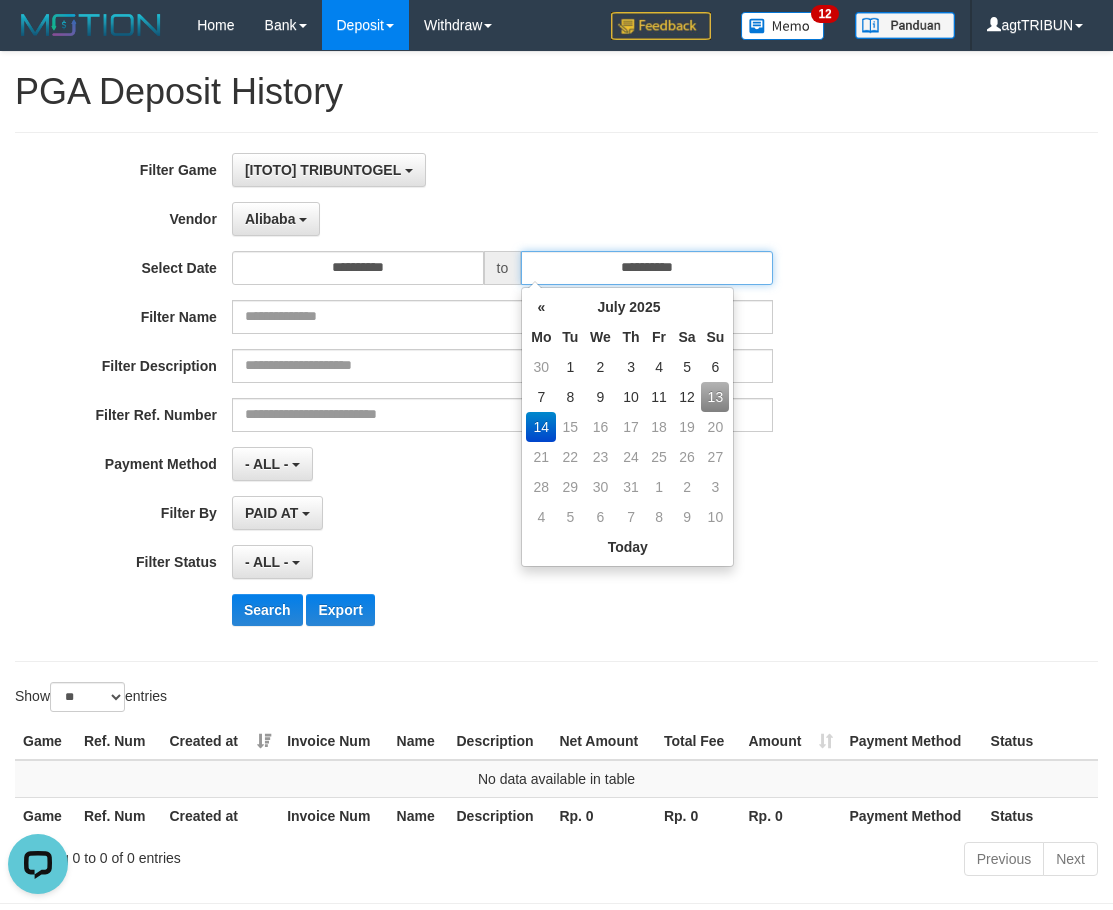 click on "**********" at bounding box center (647, 268) 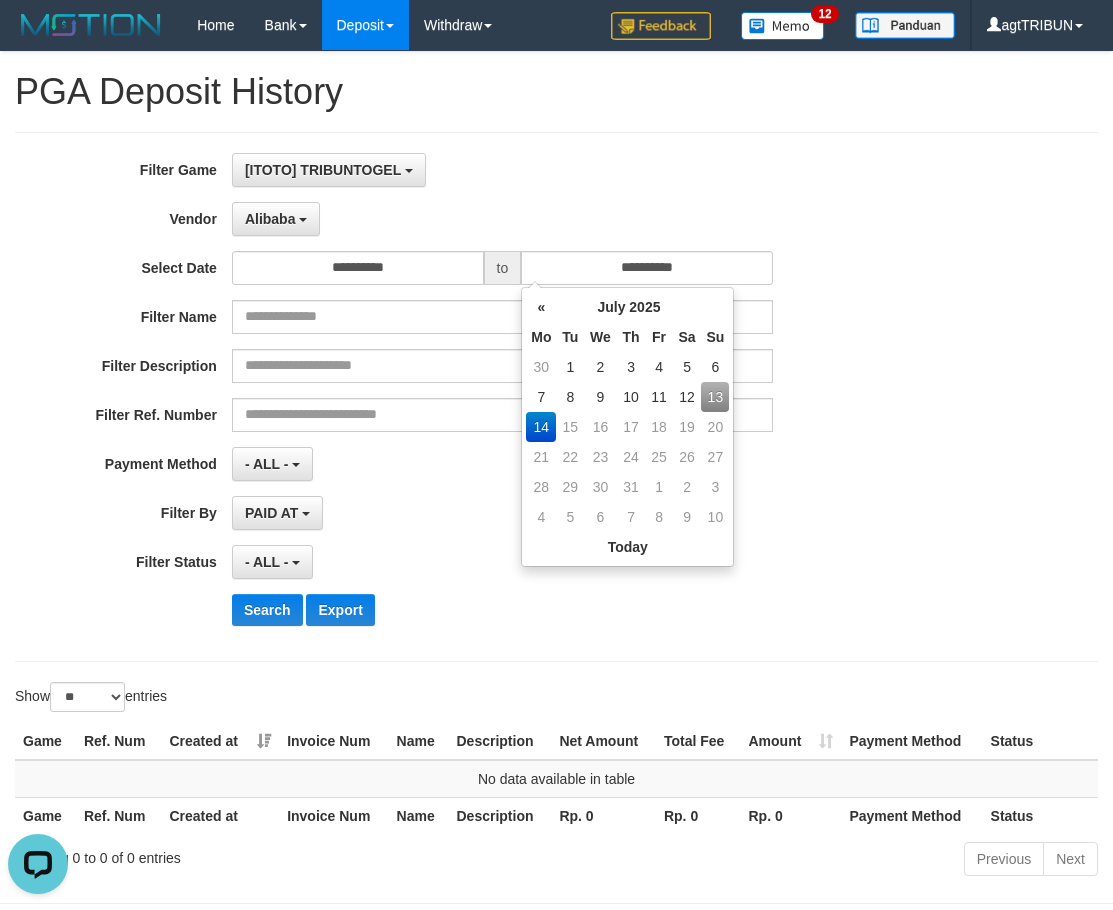 click on "13" at bounding box center [715, 397] 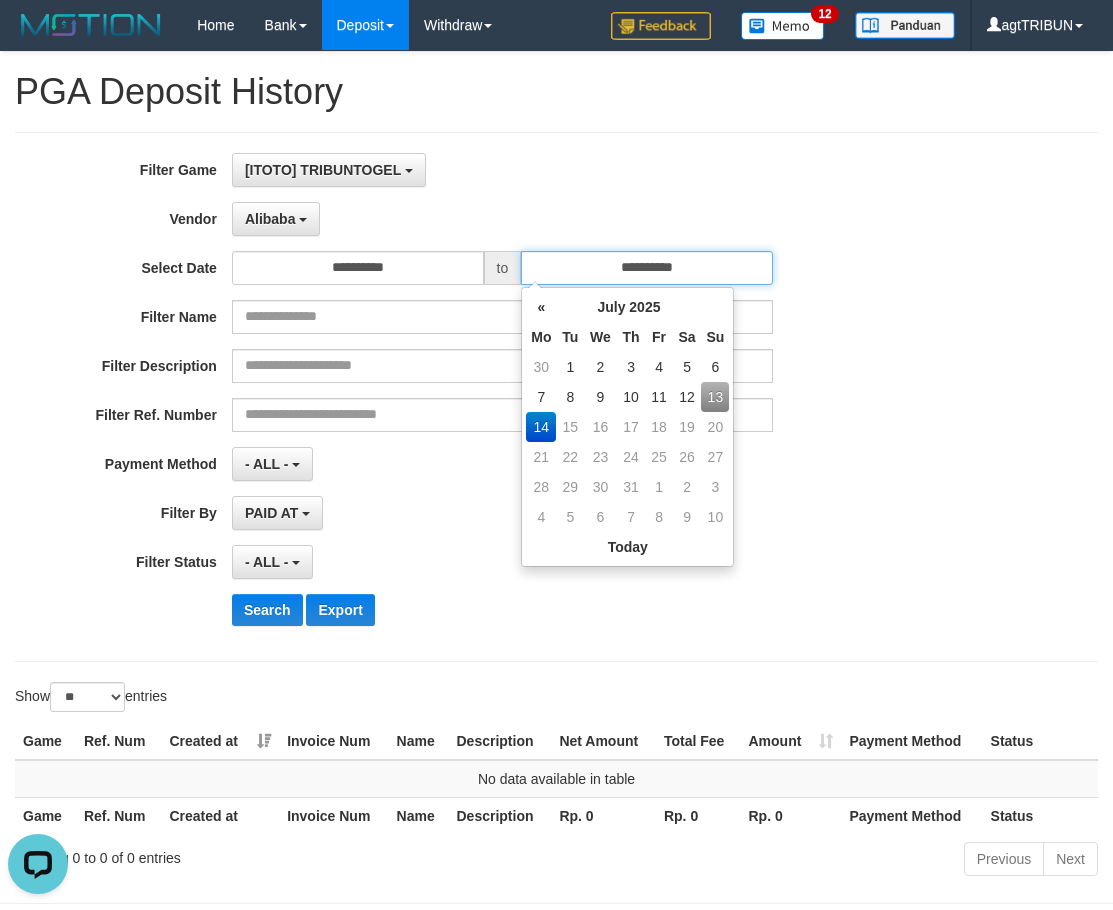 type on "**********" 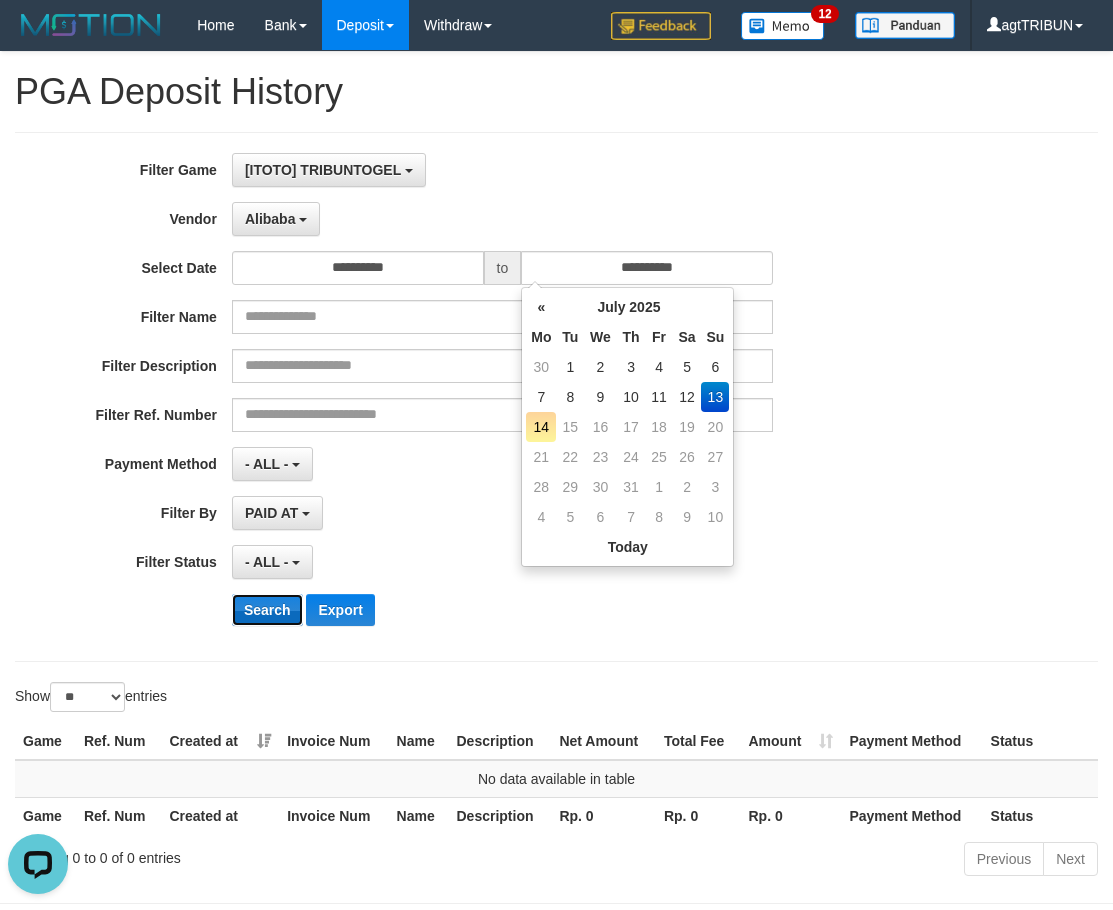 click on "Search" at bounding box center (267, 610) 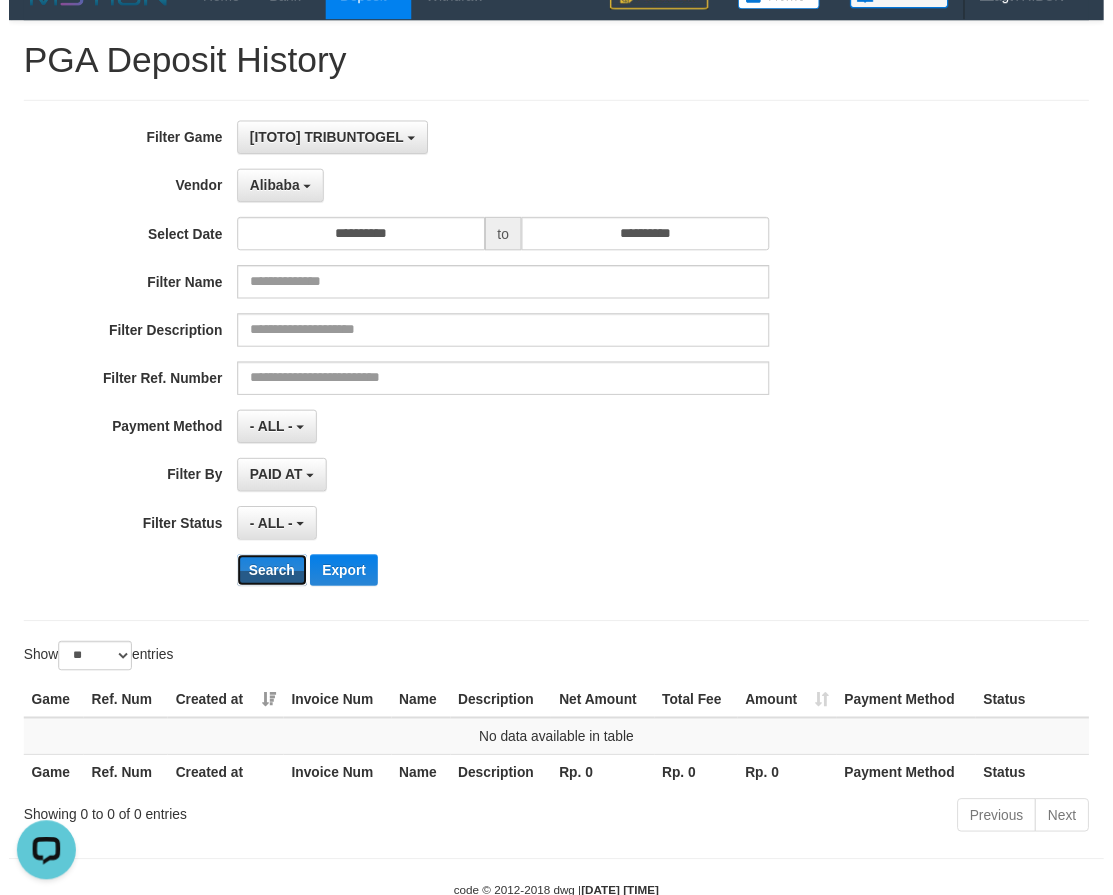 scroll, scrollTop: 0, scrollLeft: 0, axis: both 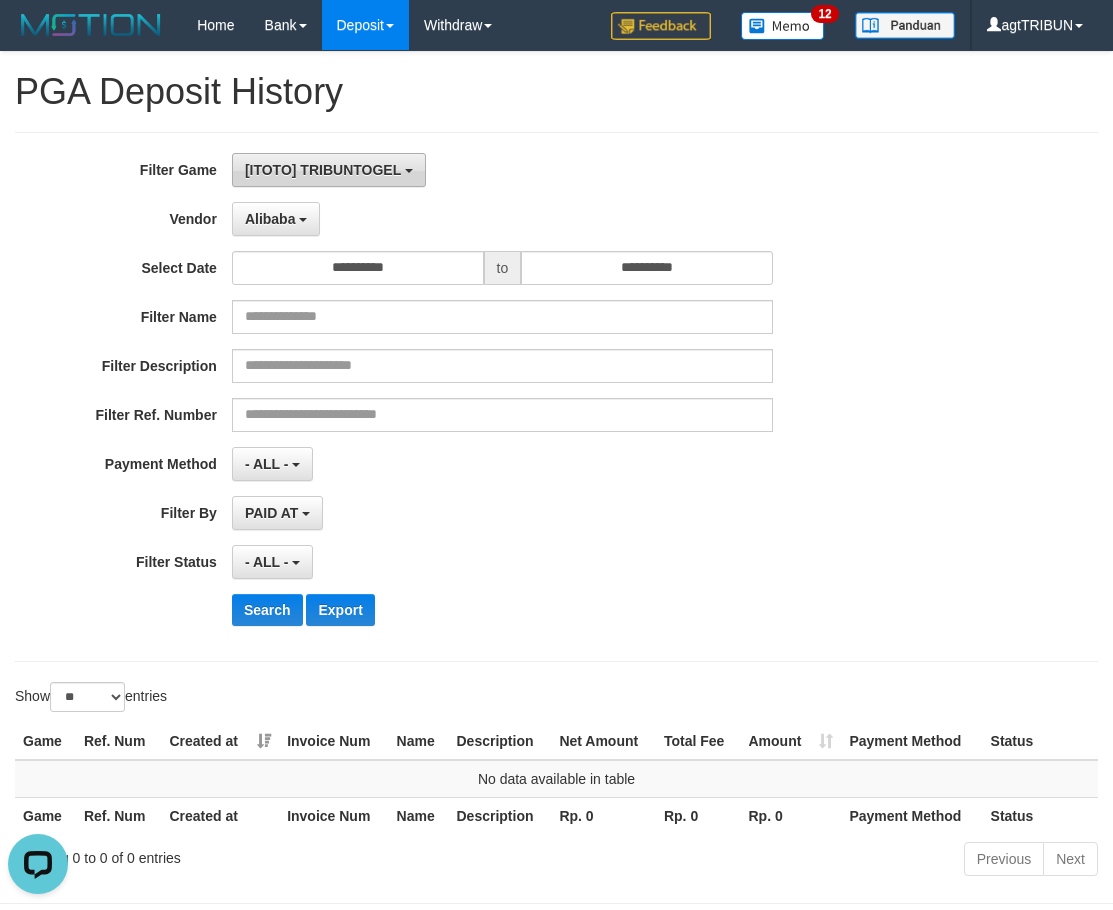 click on "[ITOTO] TRIBUNTOGEL" at bounding box center [323, 170] 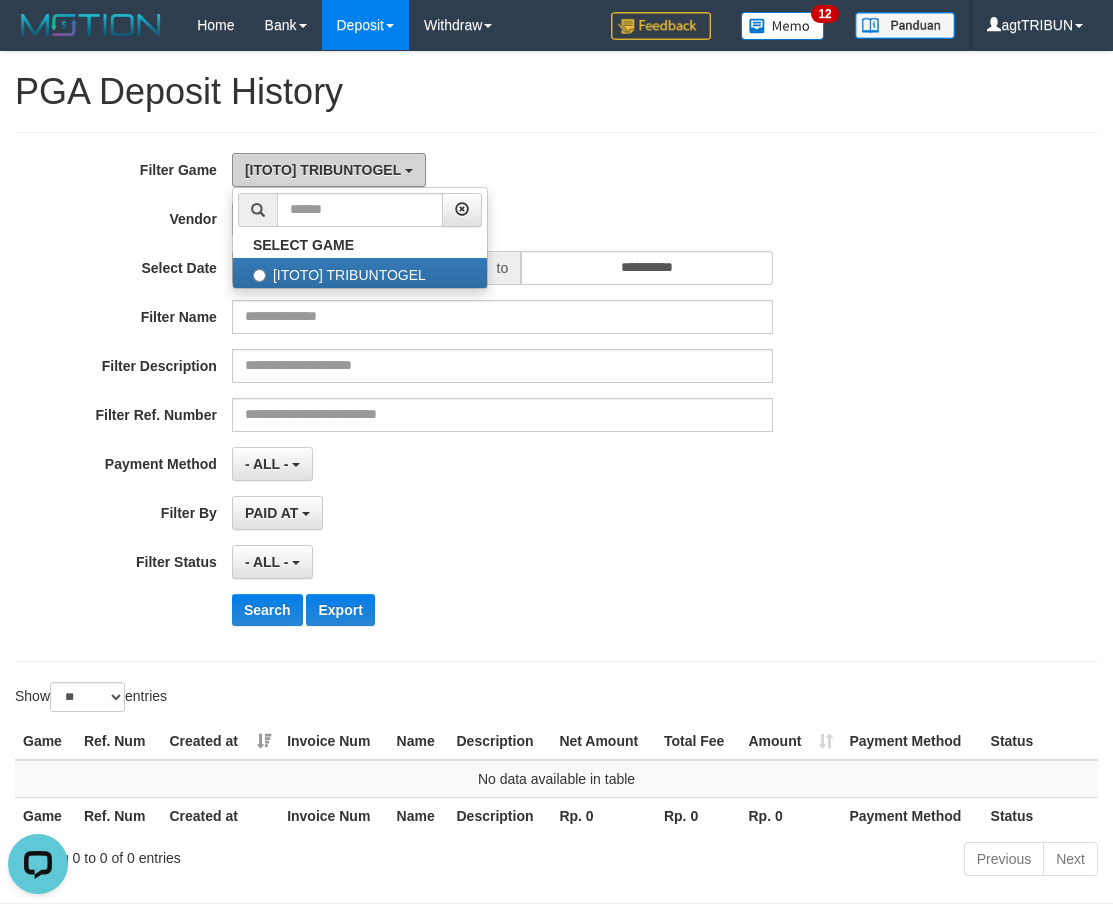 click on "[ITOTO] TRIBUNTOGEL" at bounding box center [323, 170] 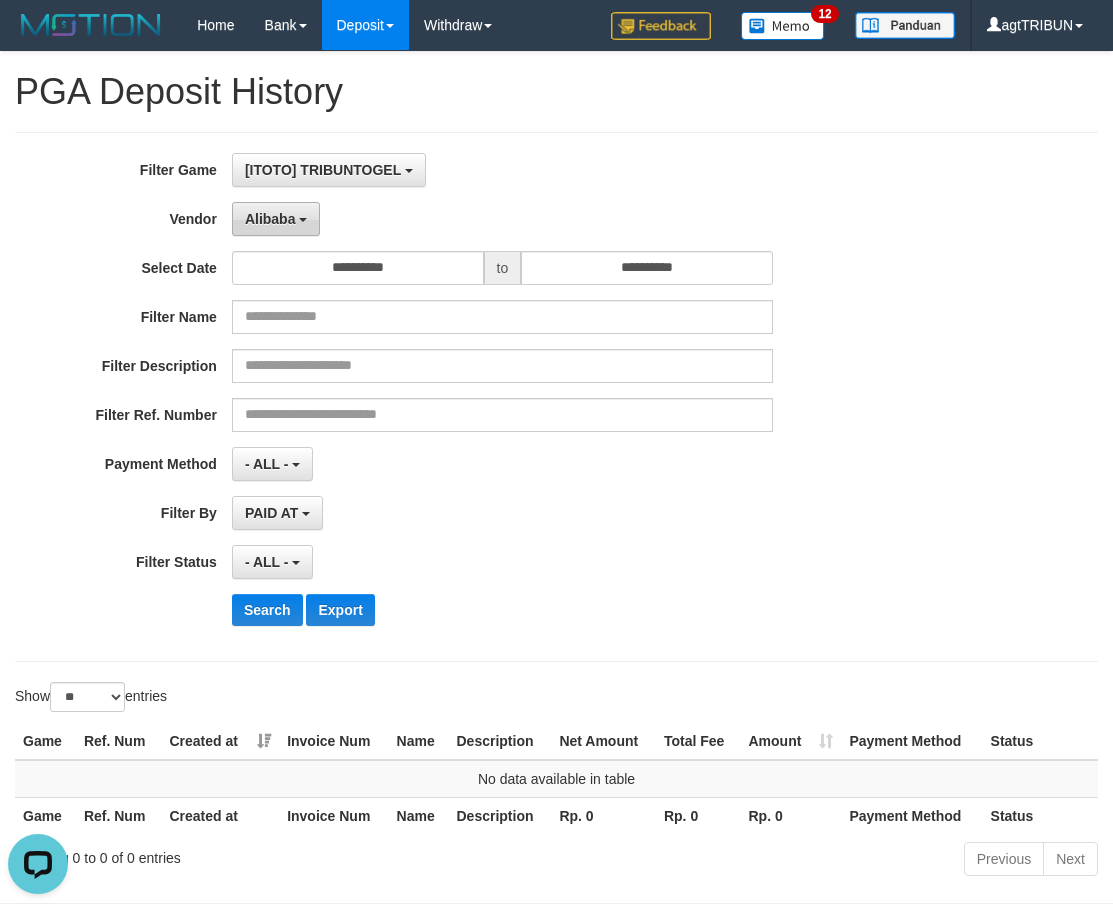 click on "Alibaba" at bounding box center (270, 219) 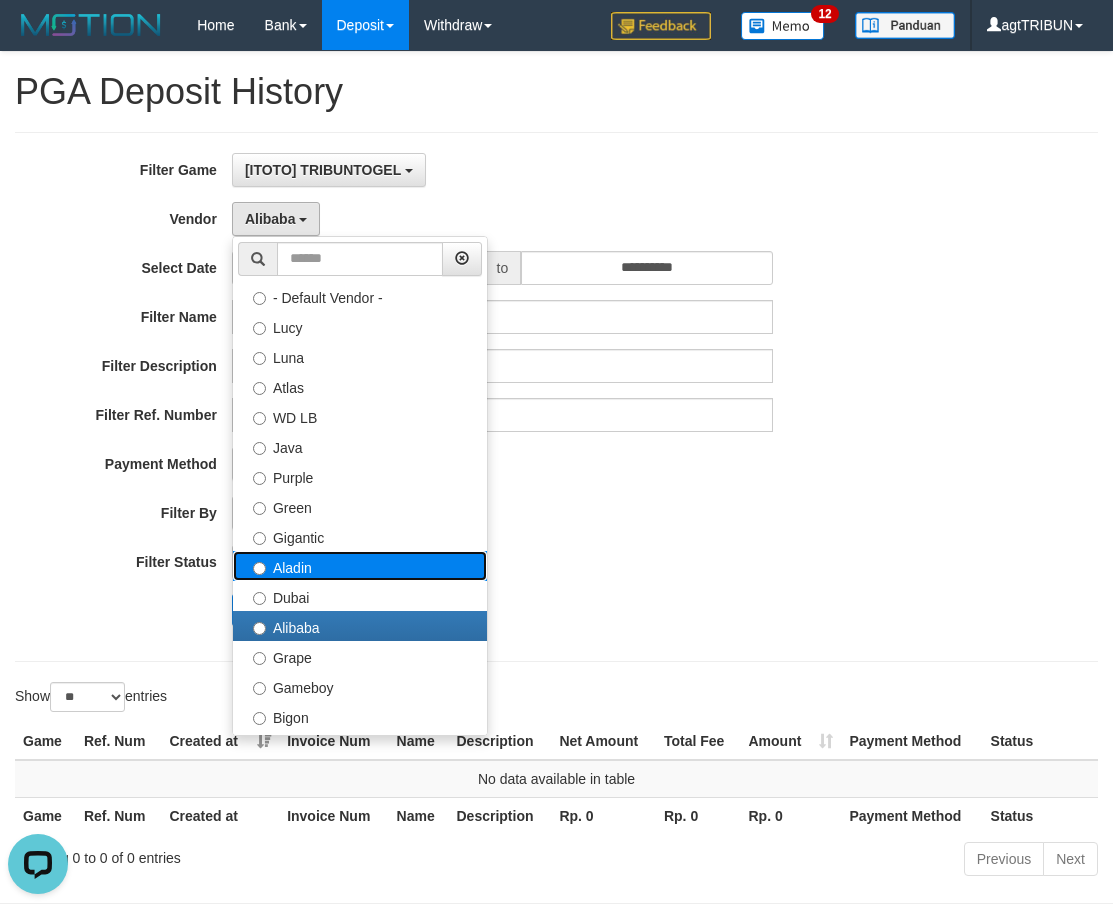 click on "Aladin" at bounding box center [360, 566] 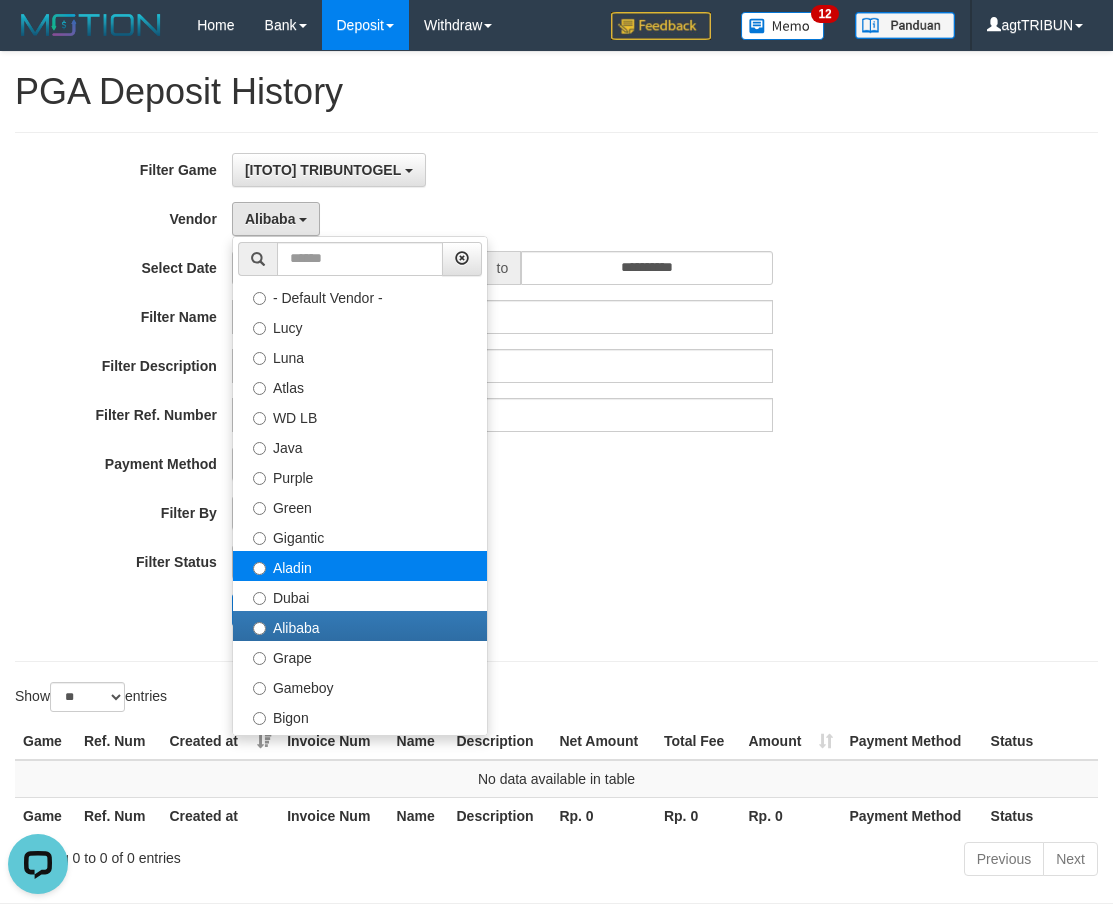select on "**********" 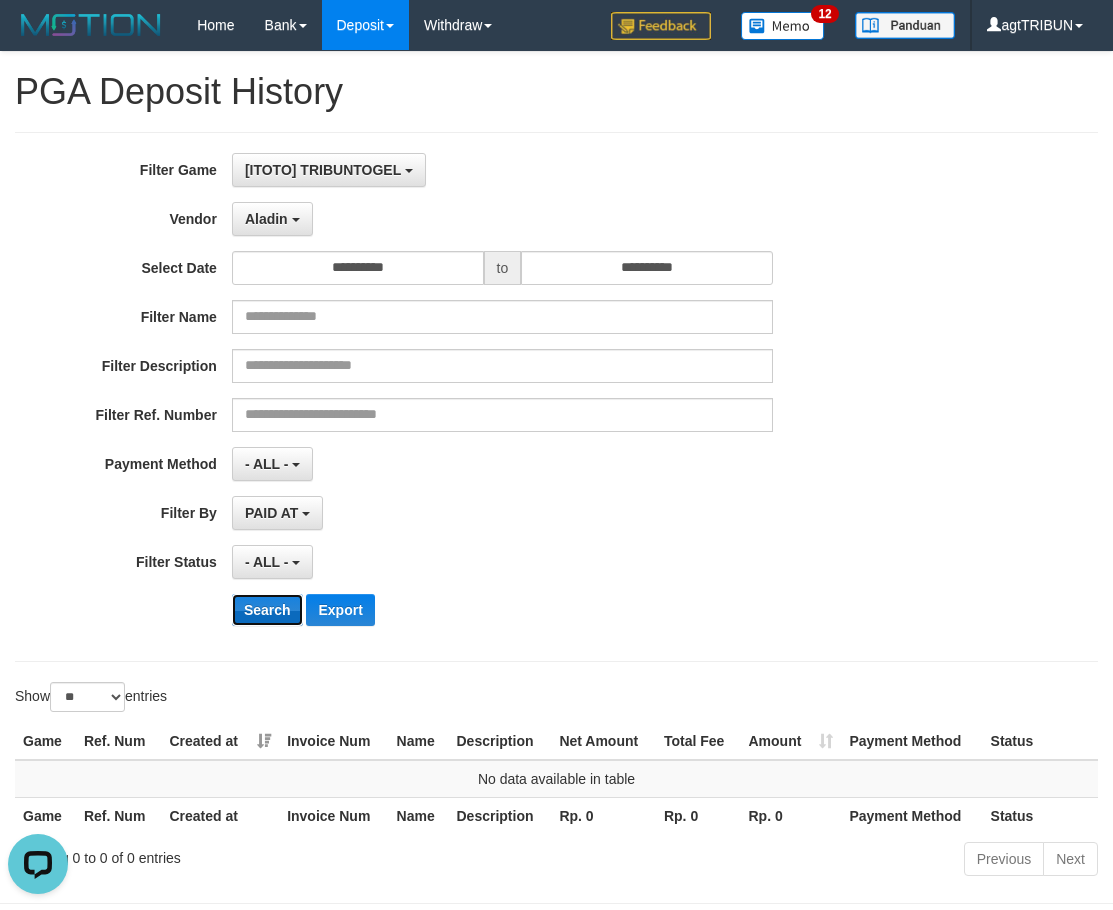 click on "Search" at bounding box center [267, 610] 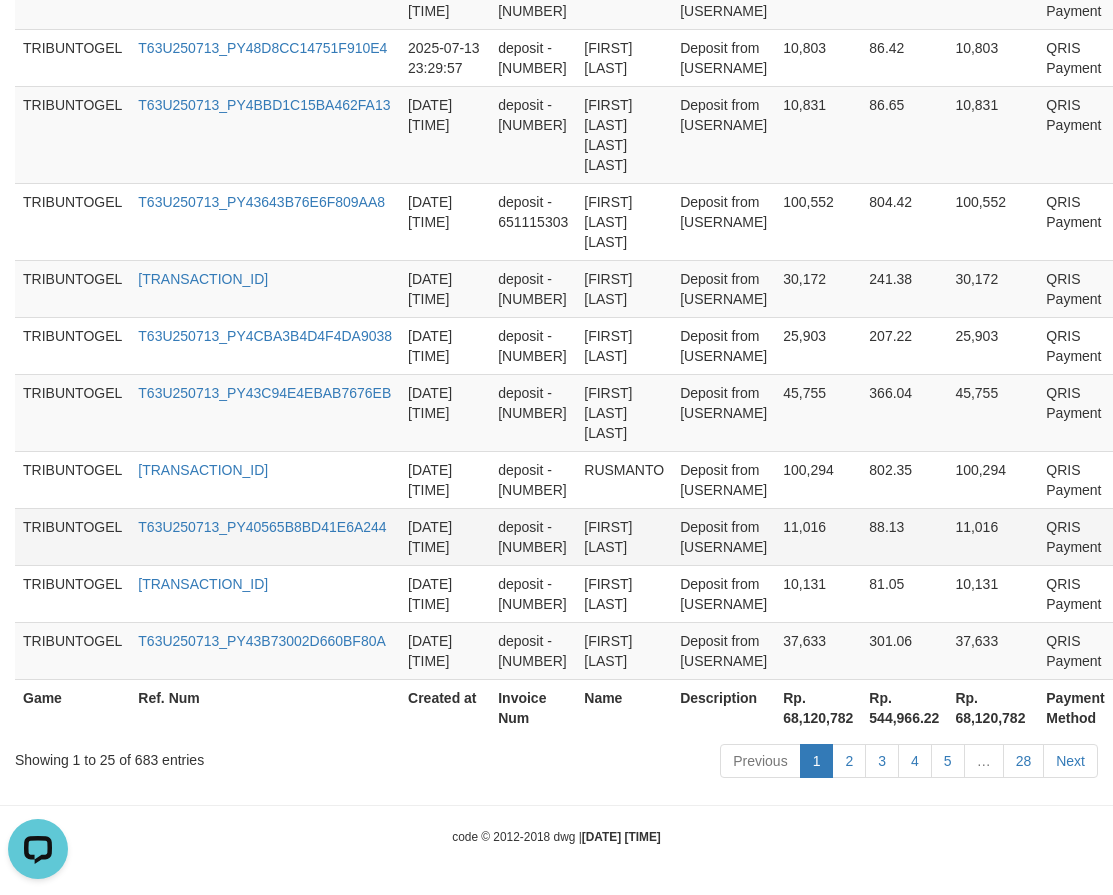 scroll, scrollTop: 1667, scrollLeft: 0, axis: vertical 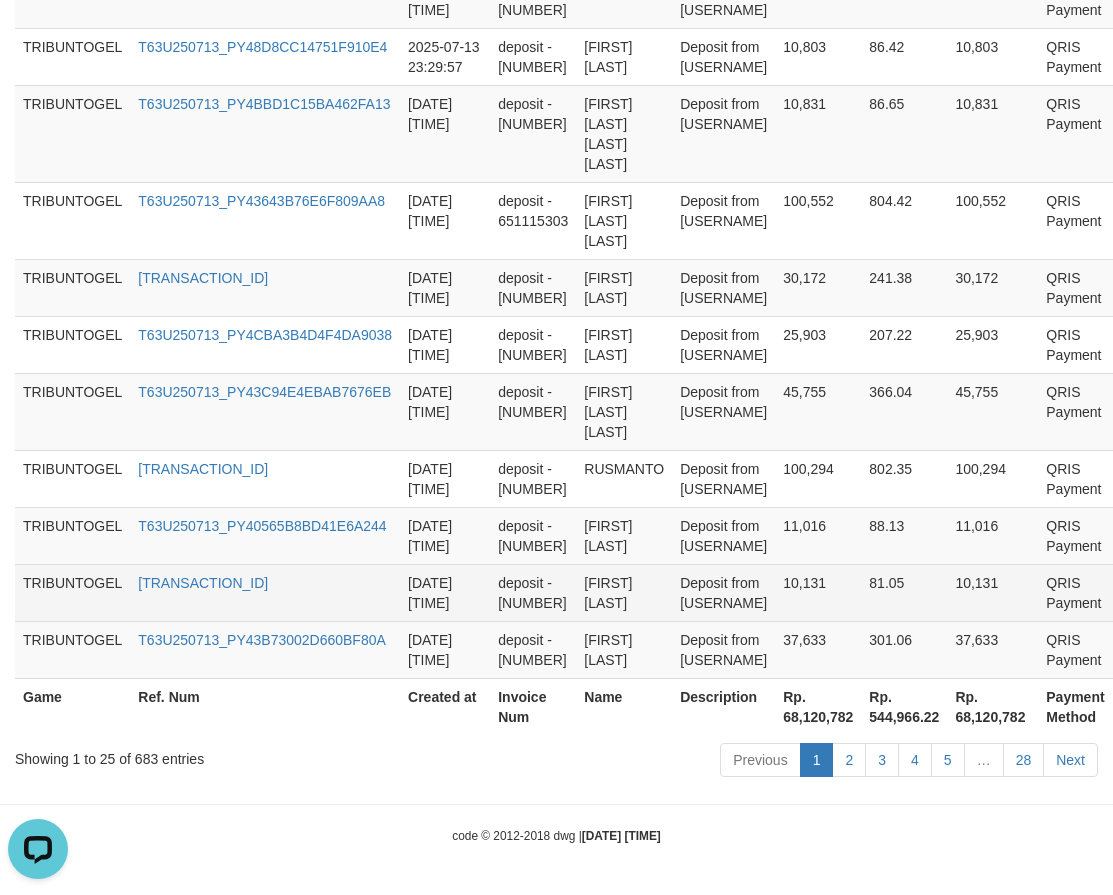 type 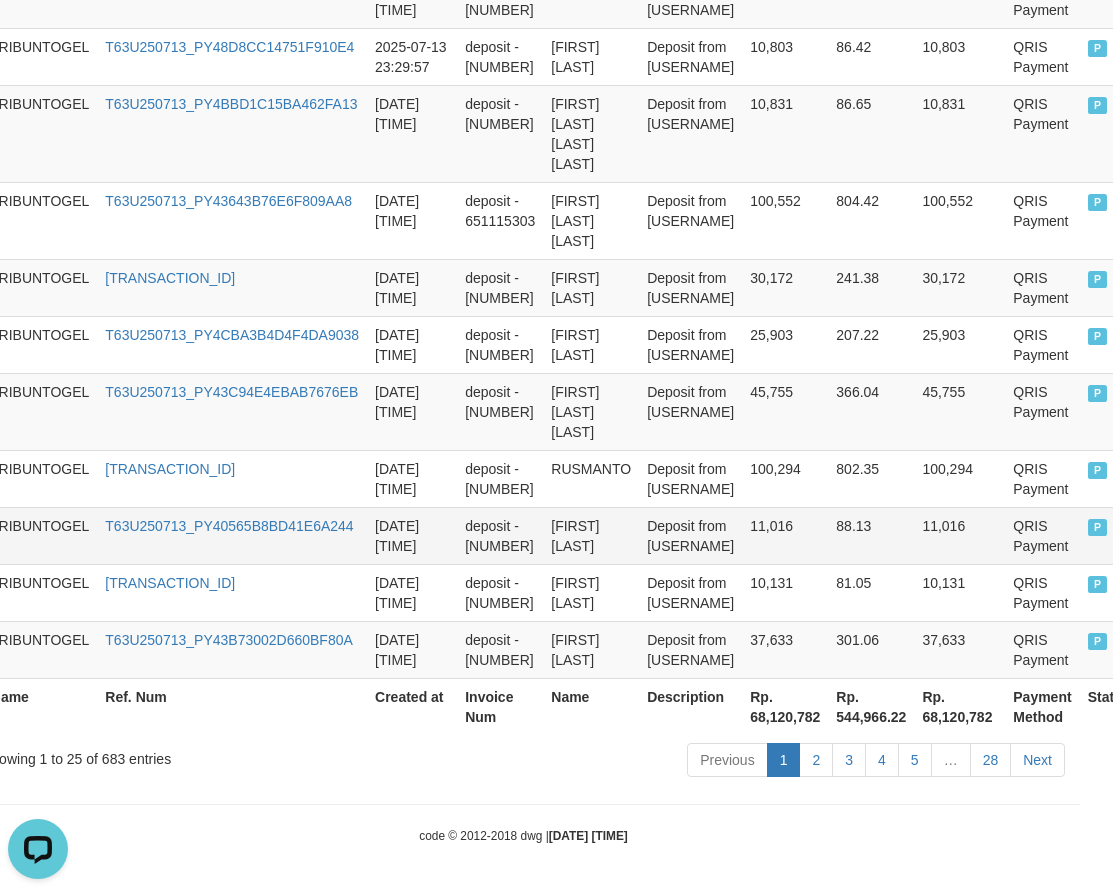 scroll, scrollTop: 1667, scrollLeft: 51, axis: both 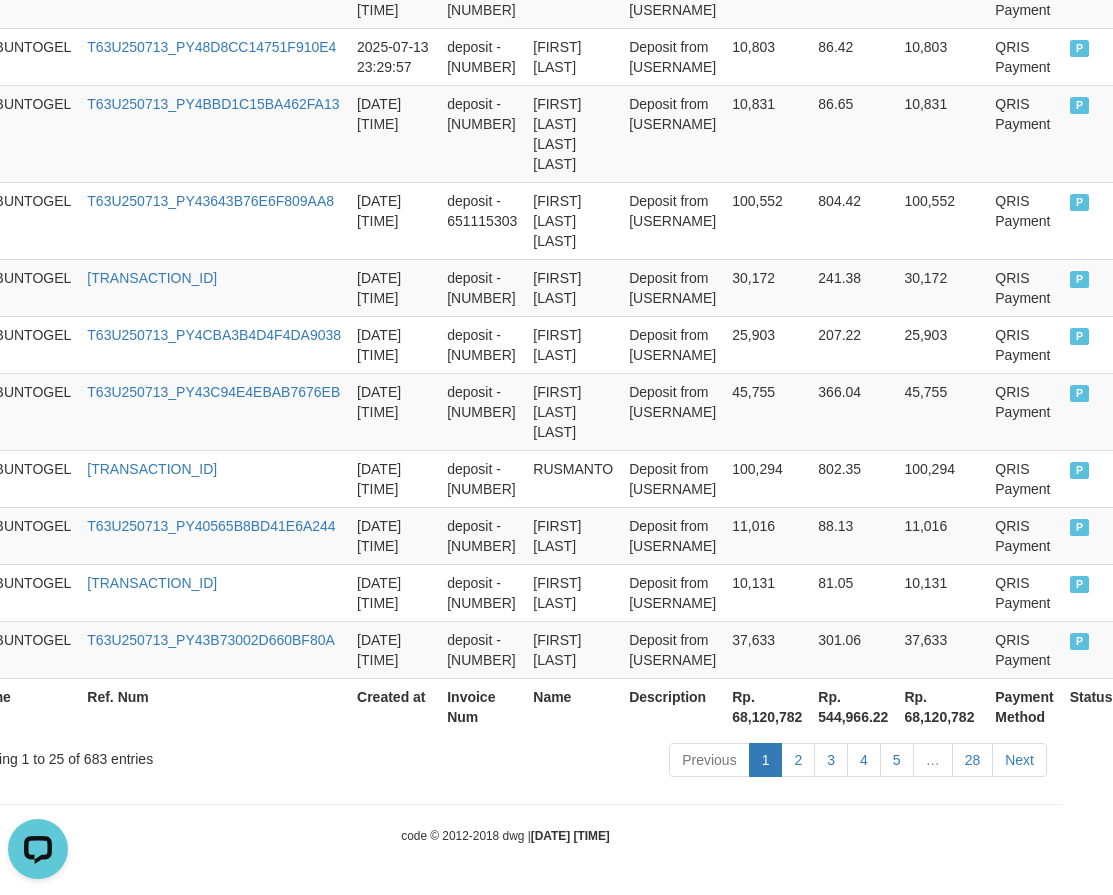 click on "Rp. 68,120,782" at bounding box center [941, 706] 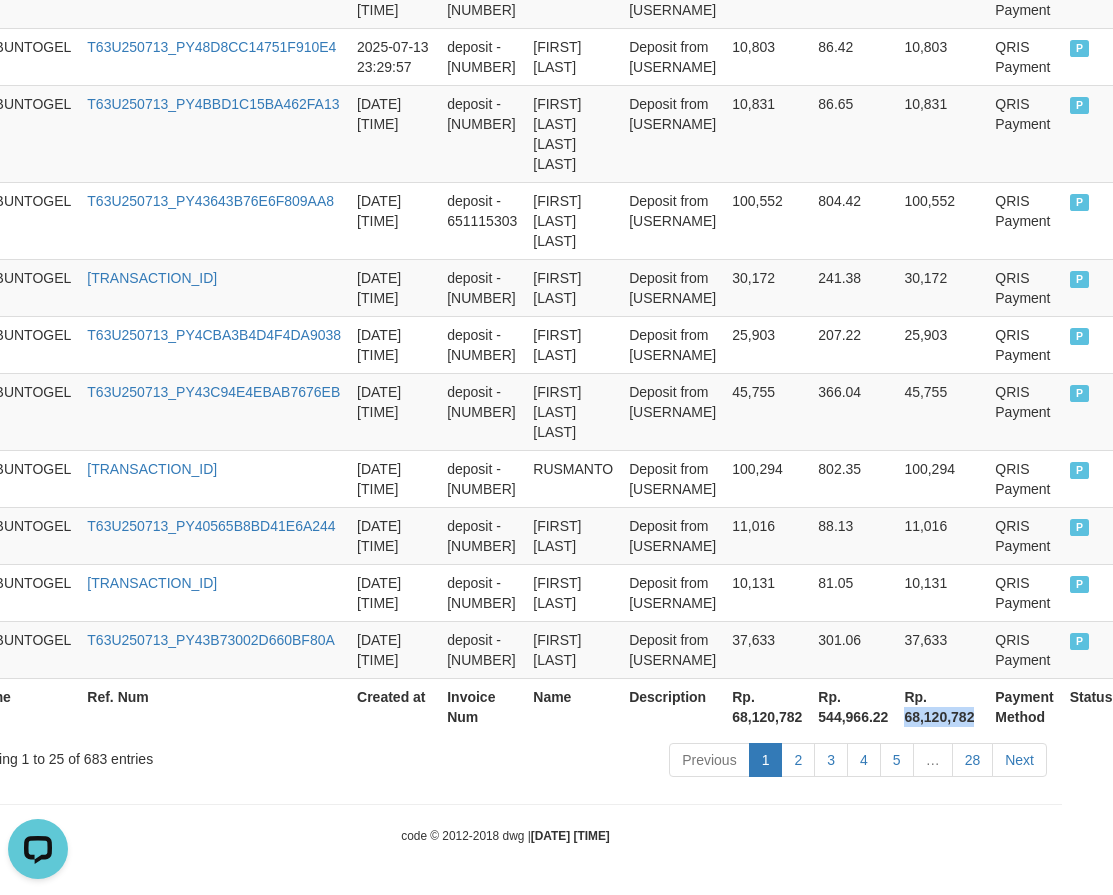 click on "Rp. 68,120,782" at bounding box center [941, 706] 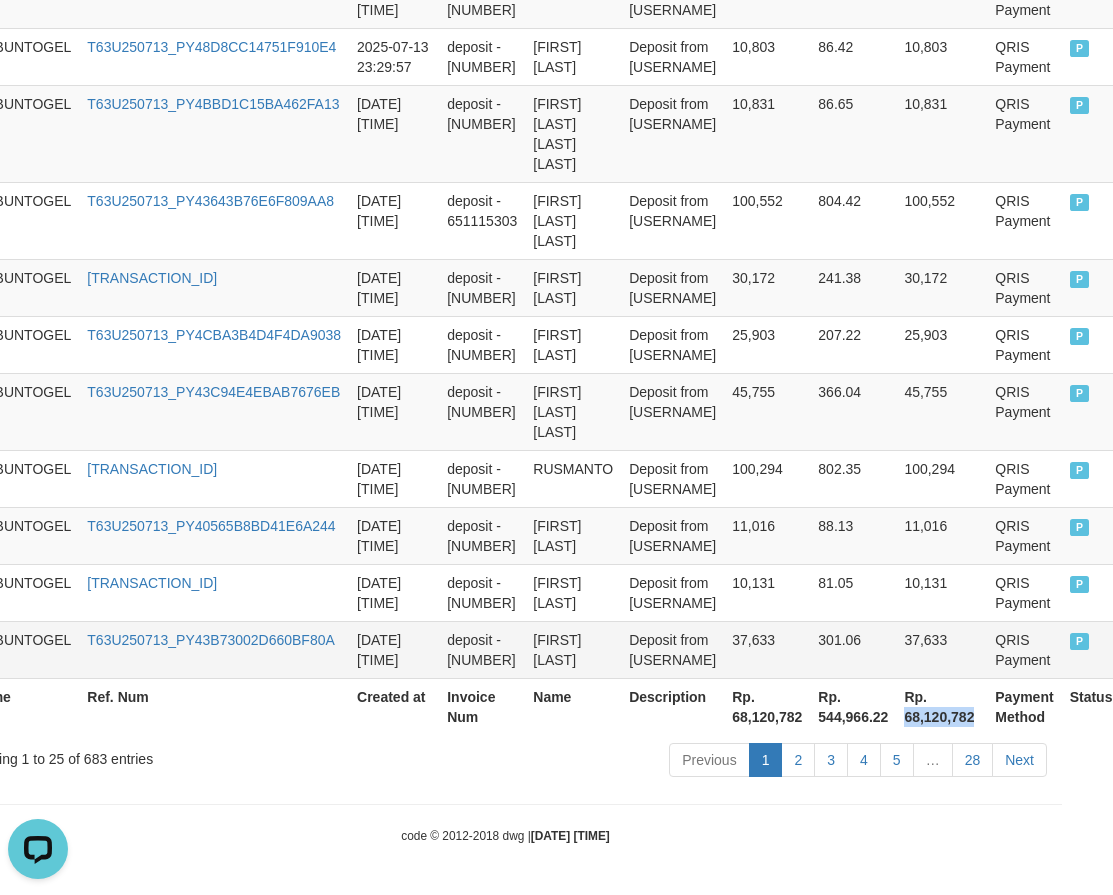 copy on "68,120,782" 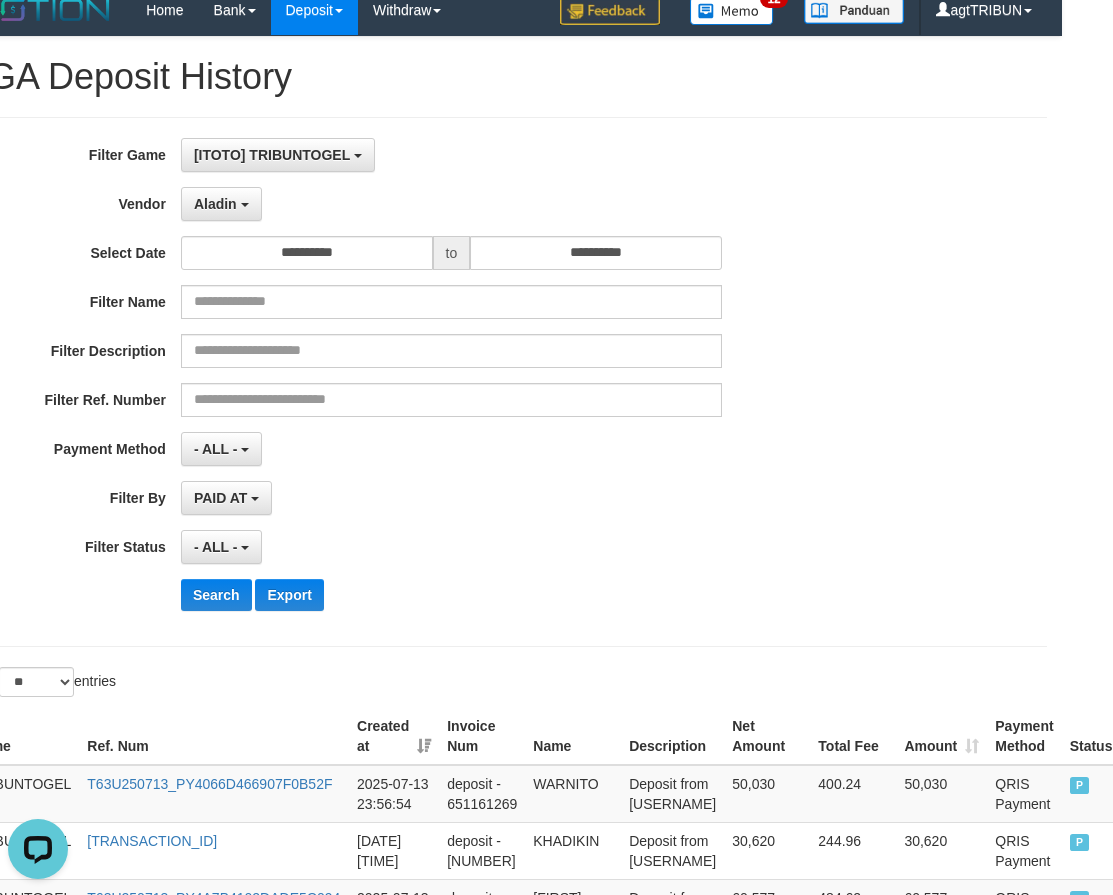 scroll, scrollTop: 0, scrollLeft: 51, axis: horizontal 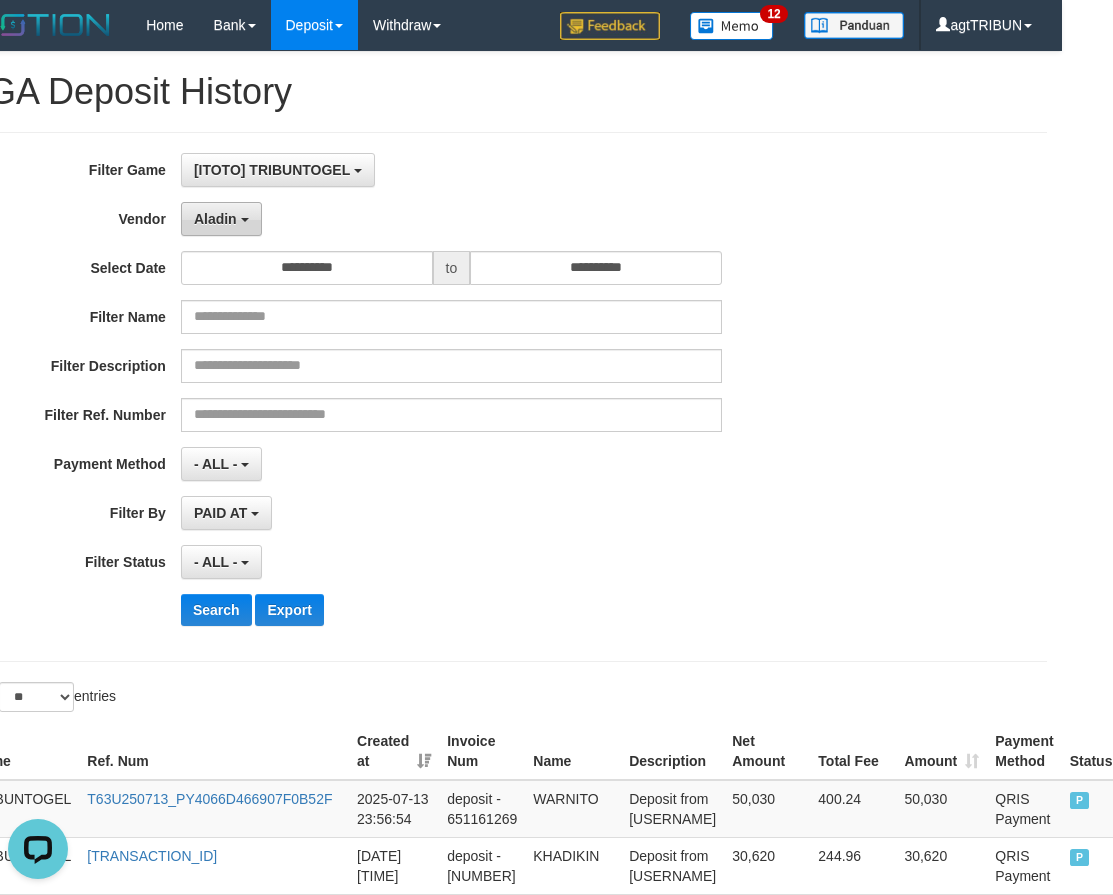 click on "Aladin" at bounding box center [221, 219] 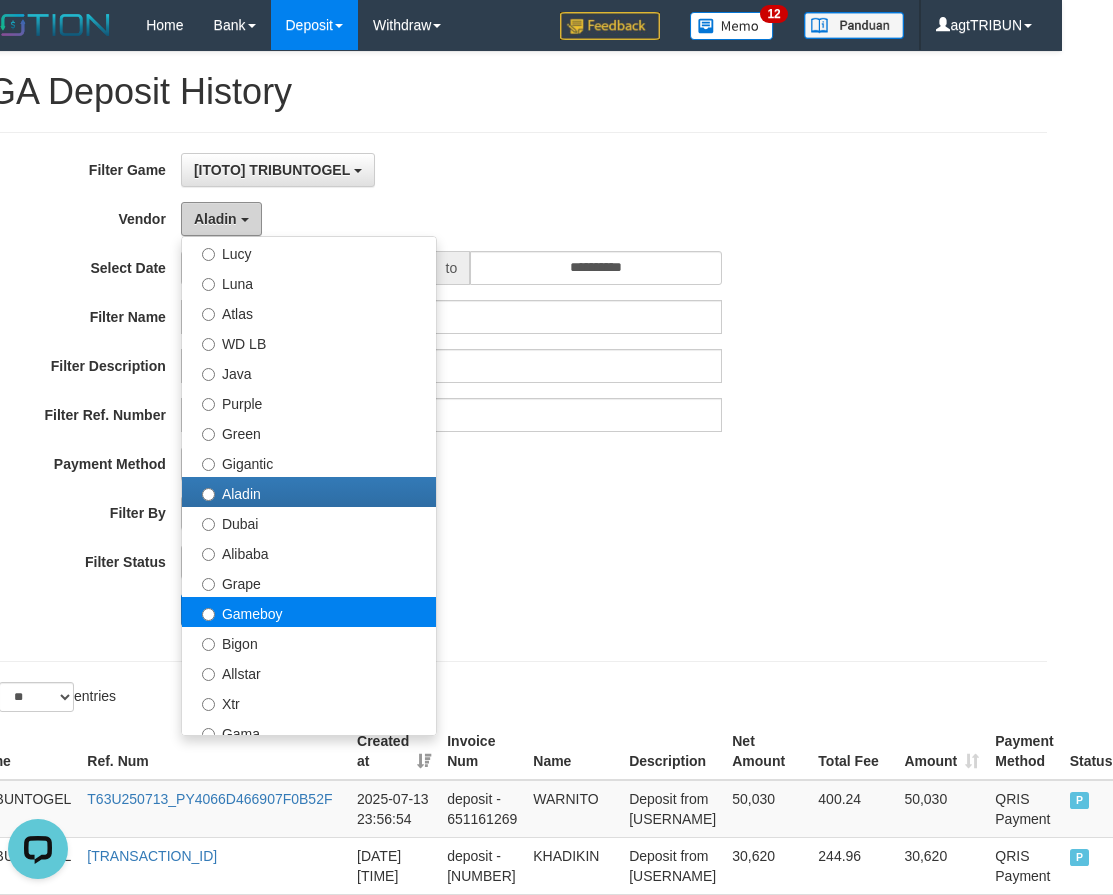 scroll, scrollTop: 0, scrollLeft: 0, axis: both 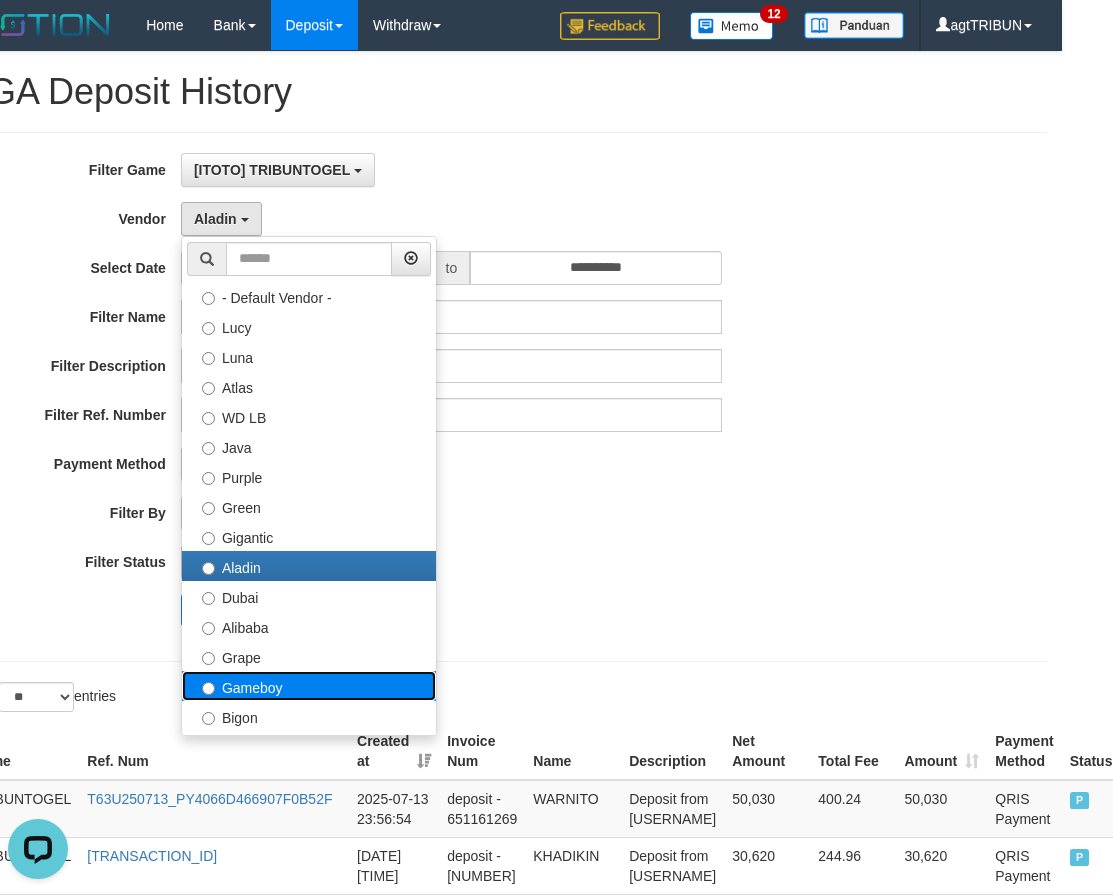click on "Gameboy" at bounding box center [309, 686] 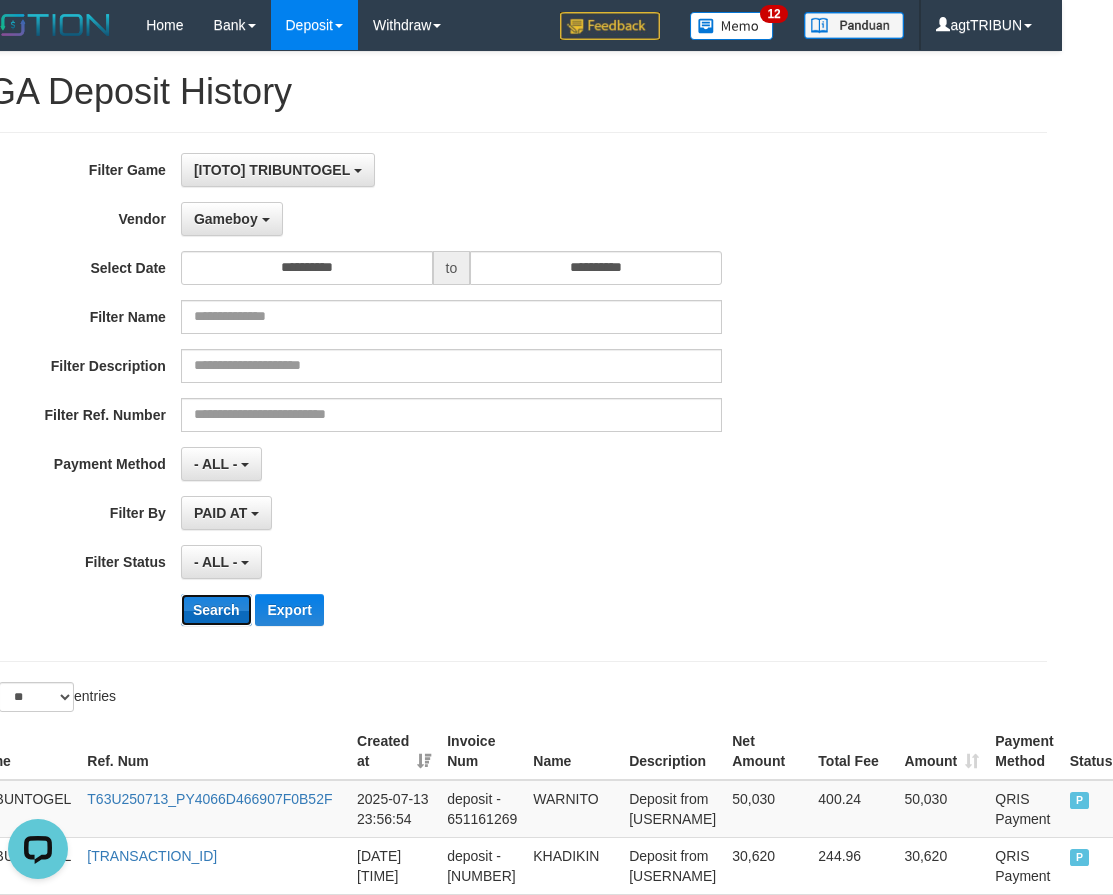 click on "Search" at bounding box center [216, 610] 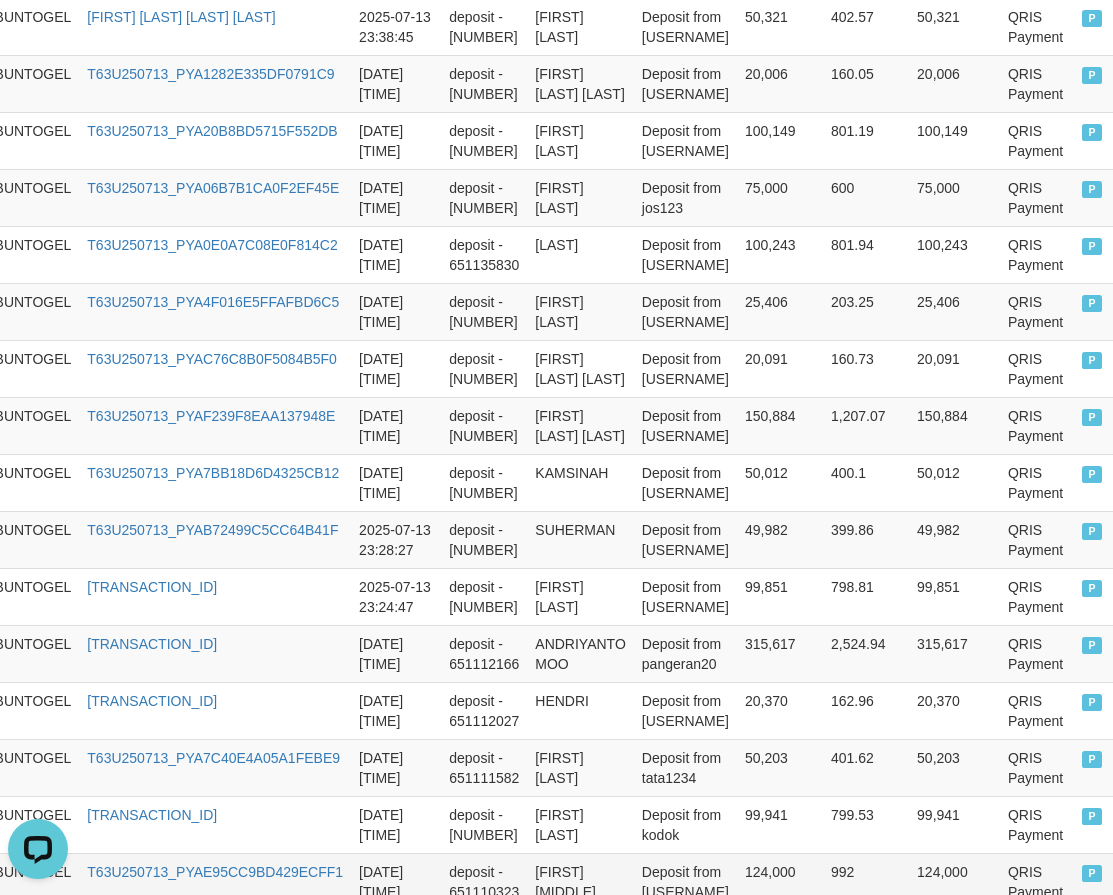 scroll, scrollTop: 1607, scrollLeft: 51, axis: both 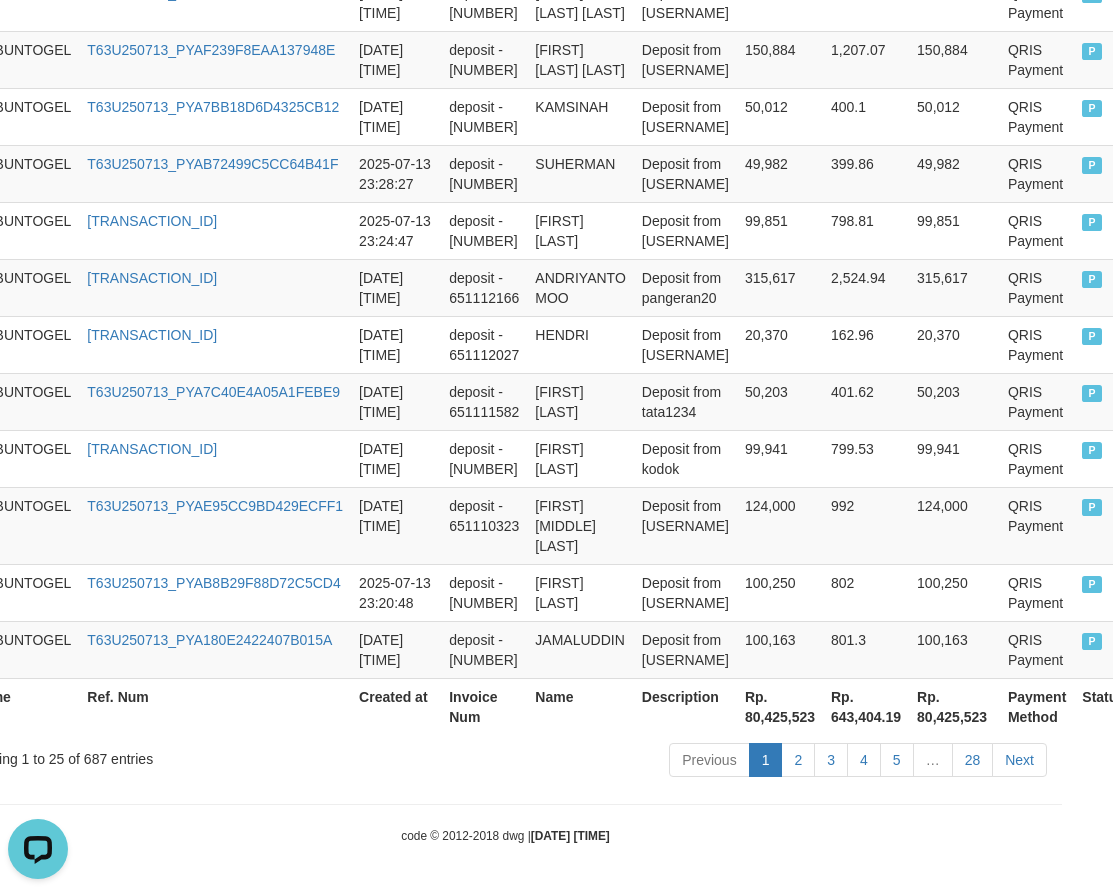 click on "Rp. 80,425,523" at bounding box center (954, 706) 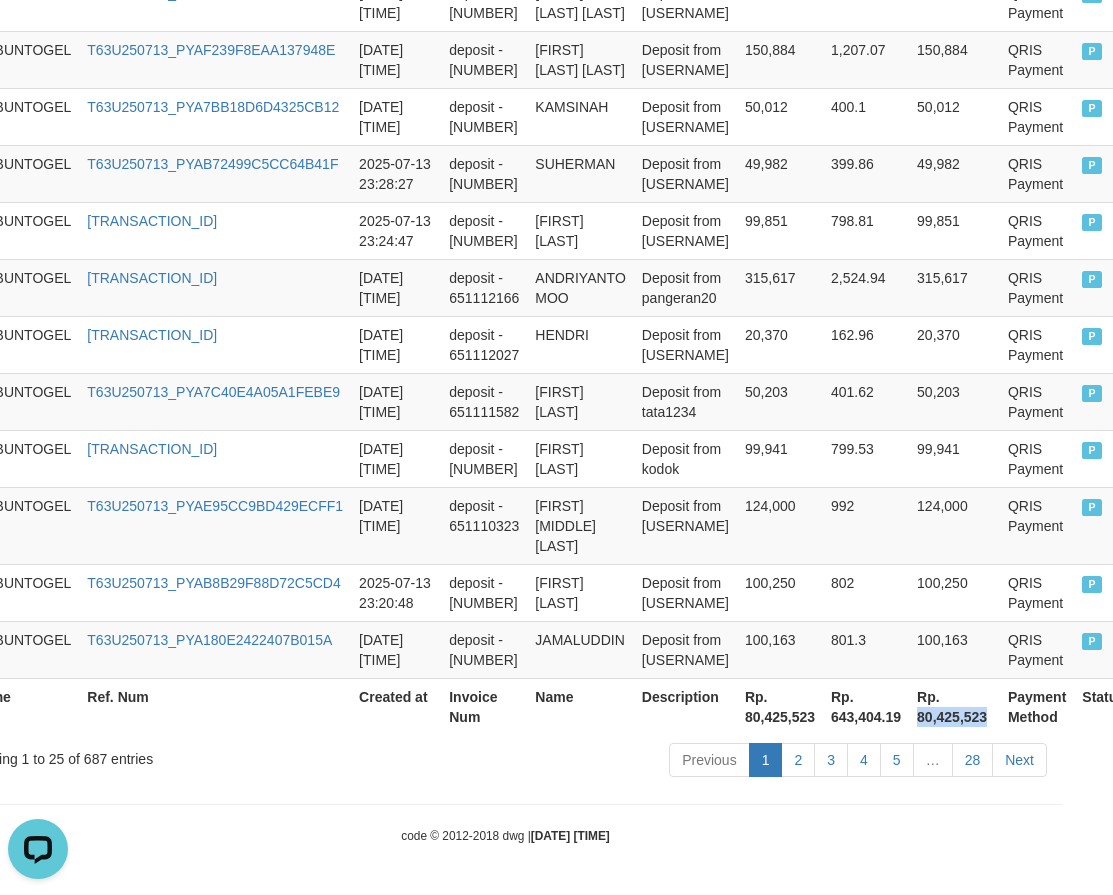 click on "Rp. 80,425,523" at bounding box center (954, 706) 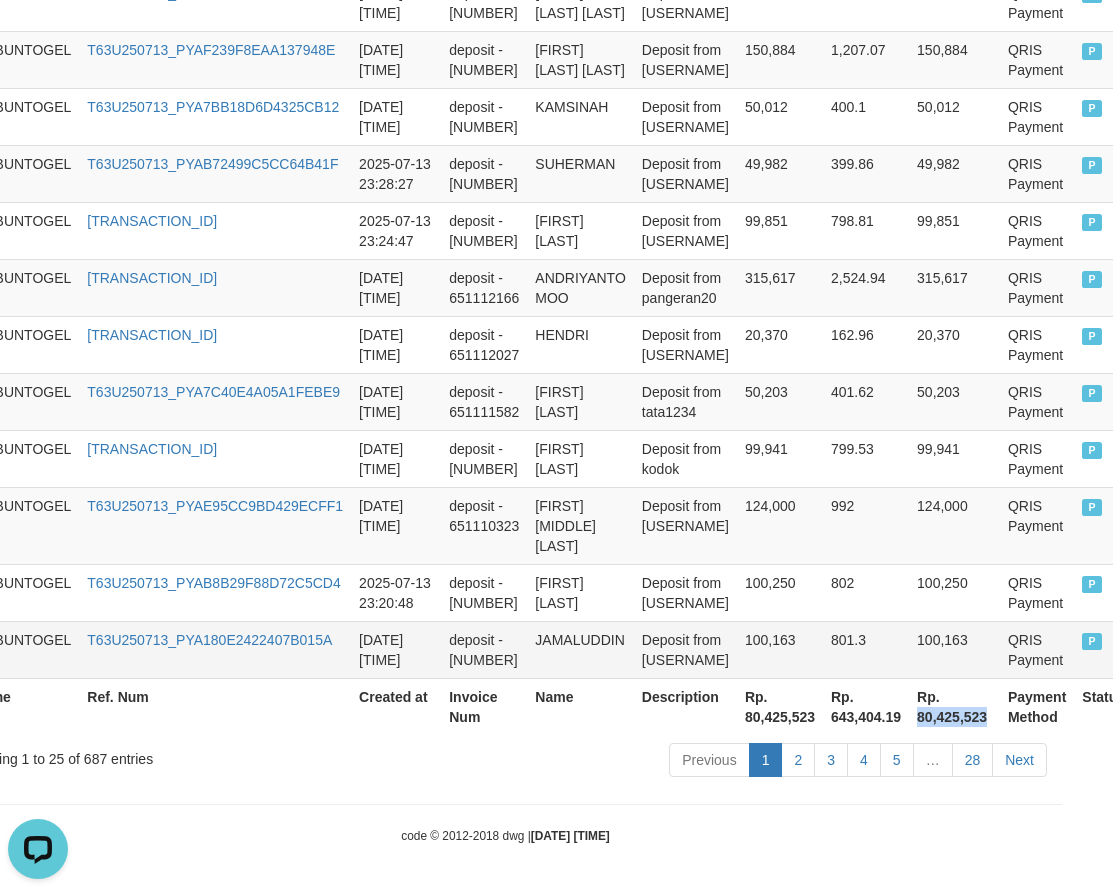 copy on "80,425,523" 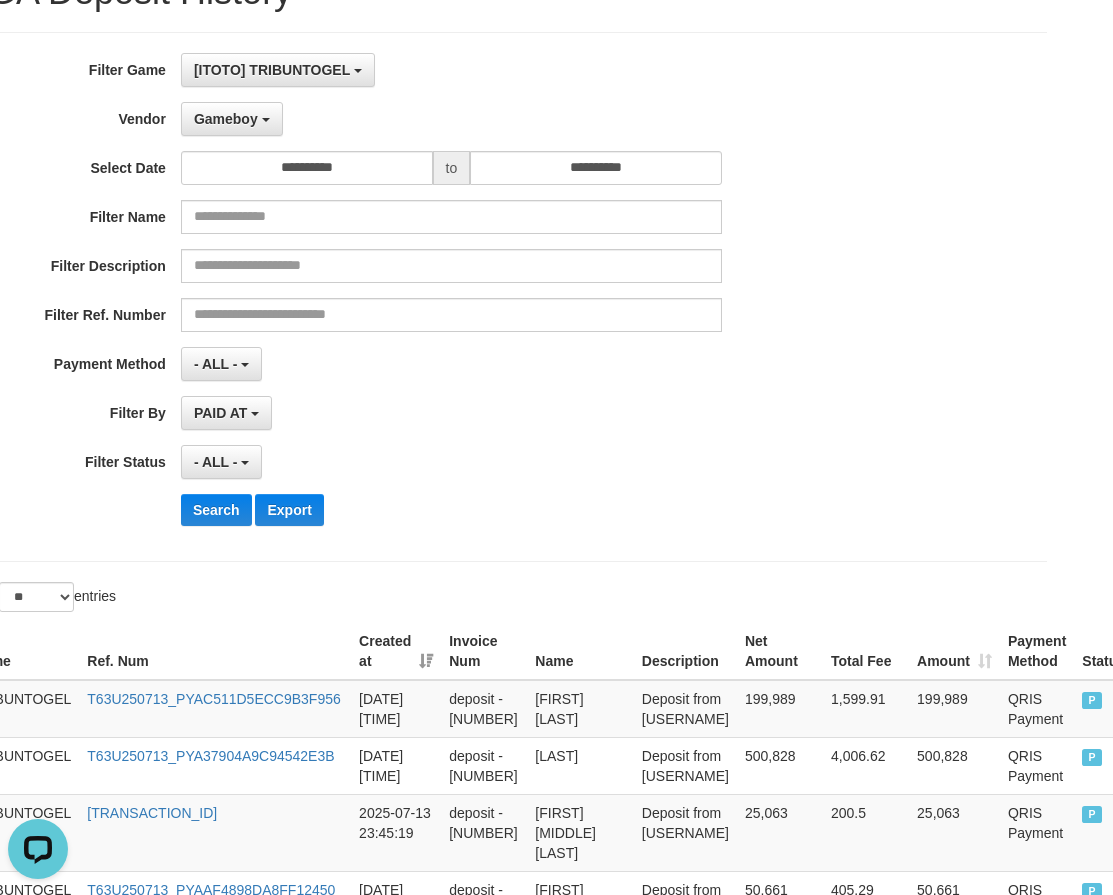 scroll, scrollTop: 0, scrollLeft: 51, axis: horizontal 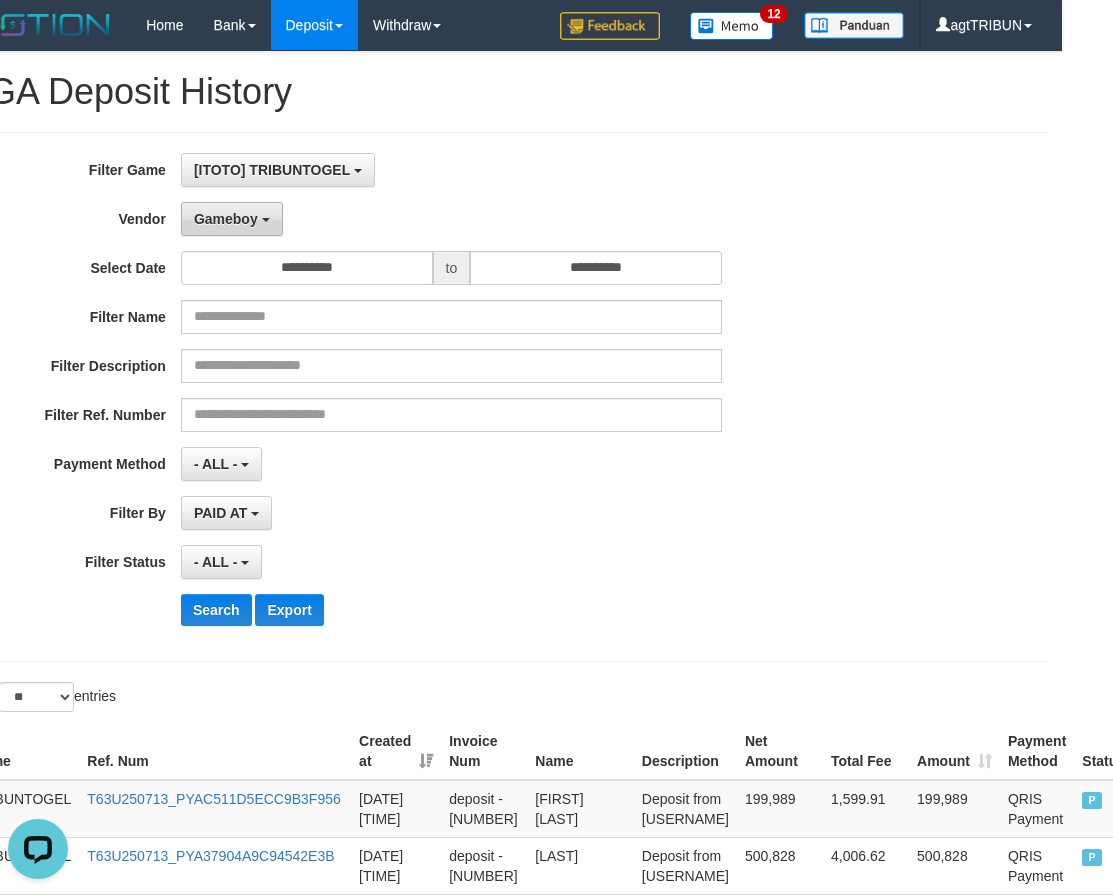 click on "Gameboy" at bounding box center [232, 219] 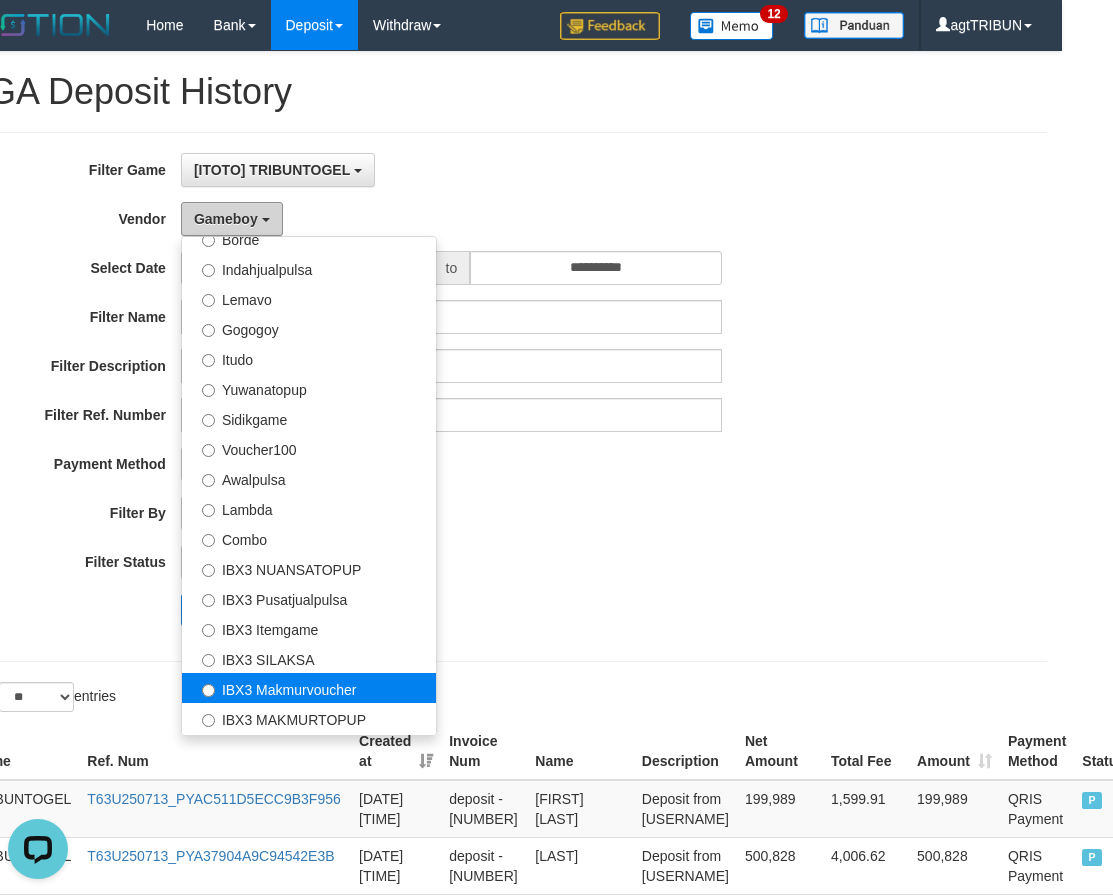 scroll, scrollTop: 686, scrollLeft: 0, axis: vertical 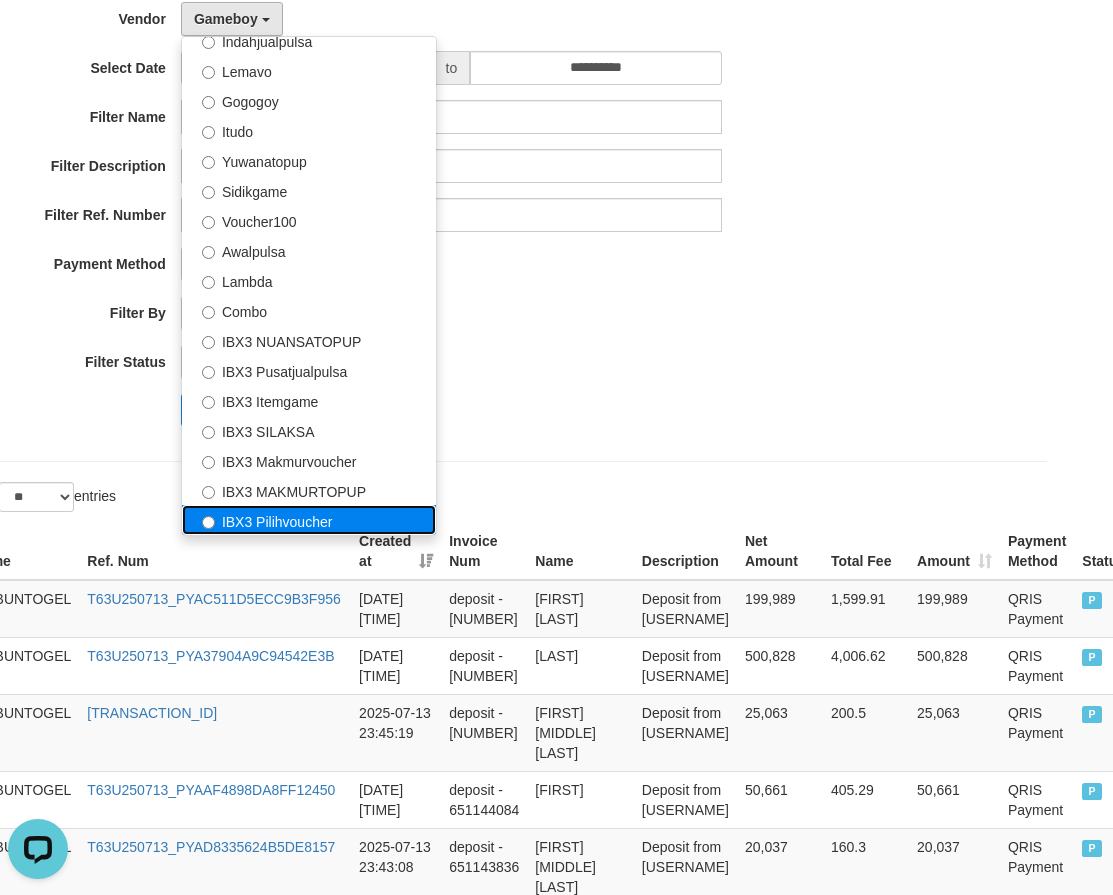 click on "IBX3 Pilihvoucher" at bounding box center [309, 520] 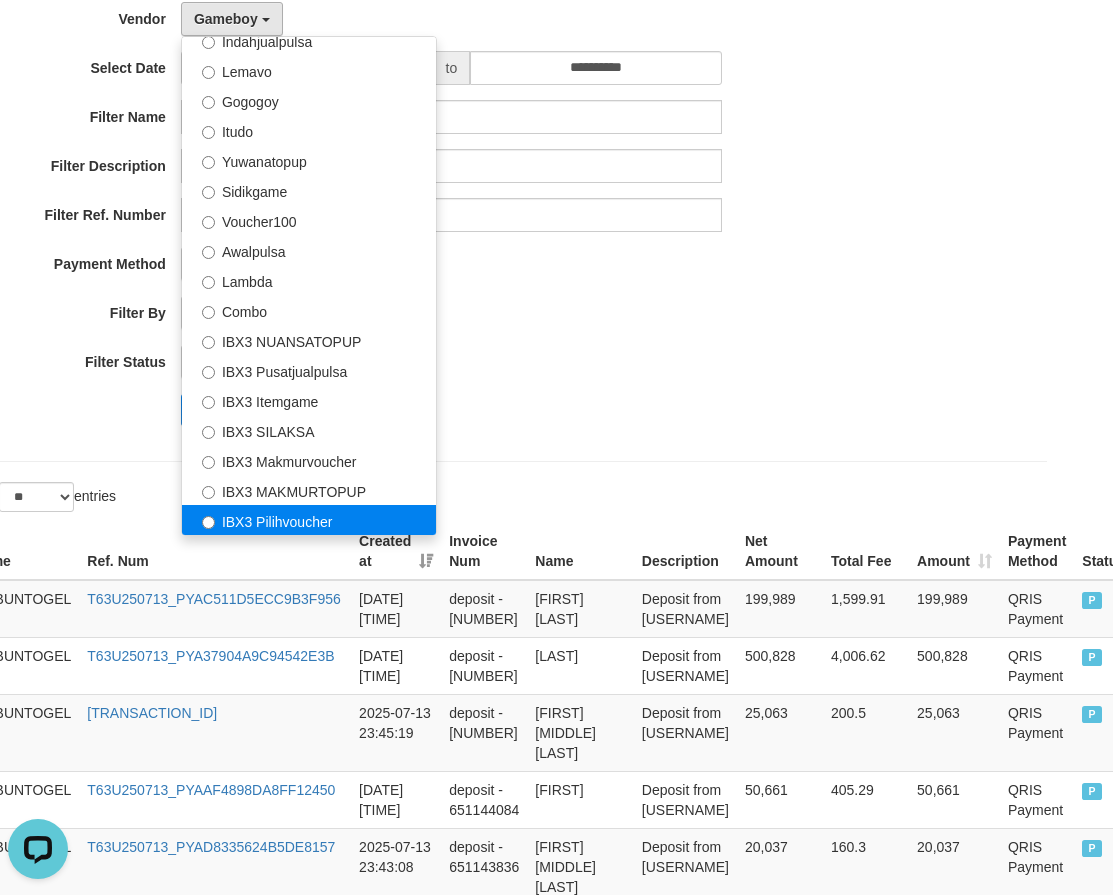 select on "**********" 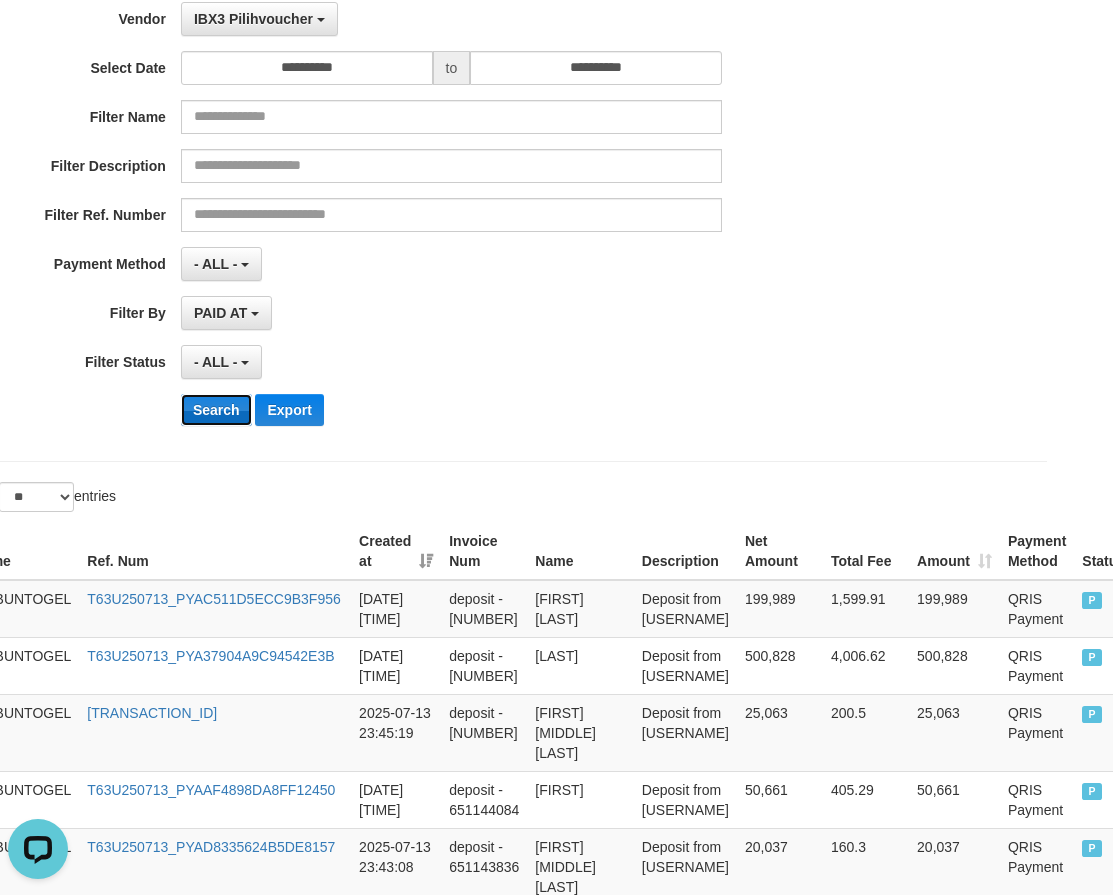 click on "Search" at bounding box center [216, 410] 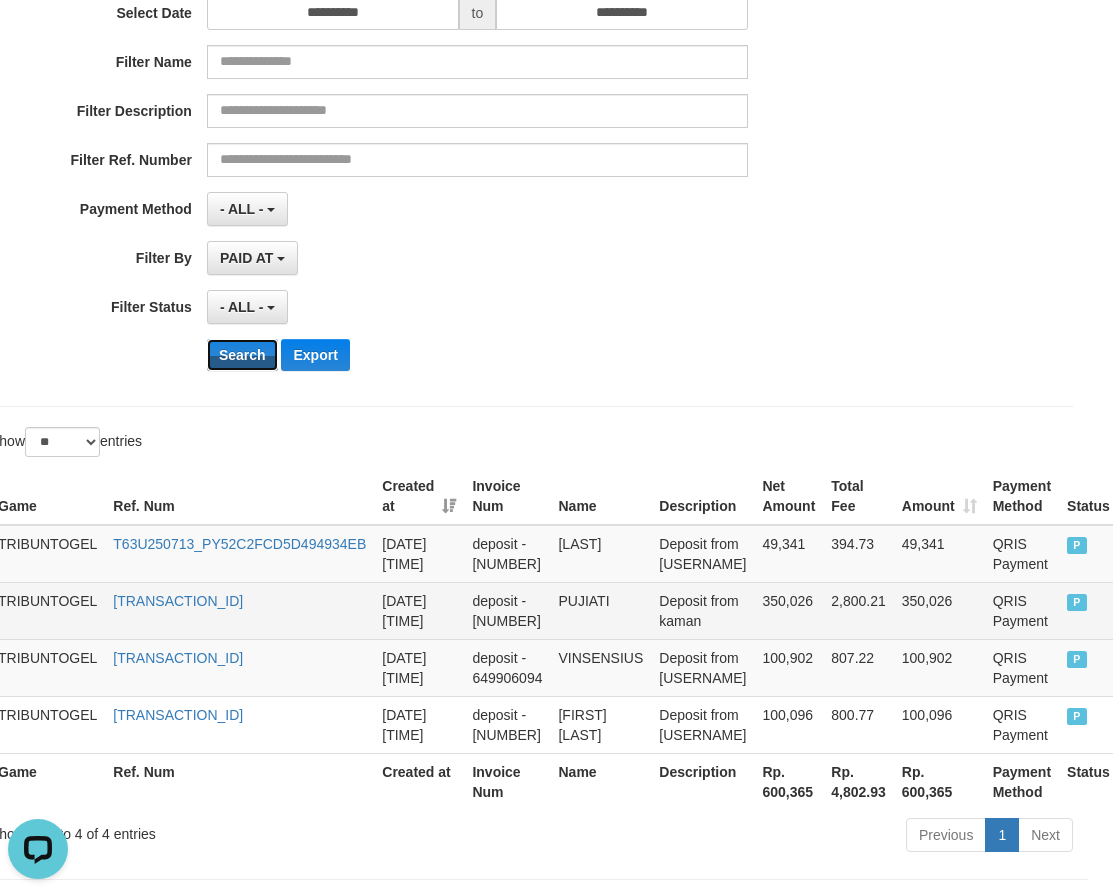scroll, scrollTop: 330, scrollLeft: 25, axis: both 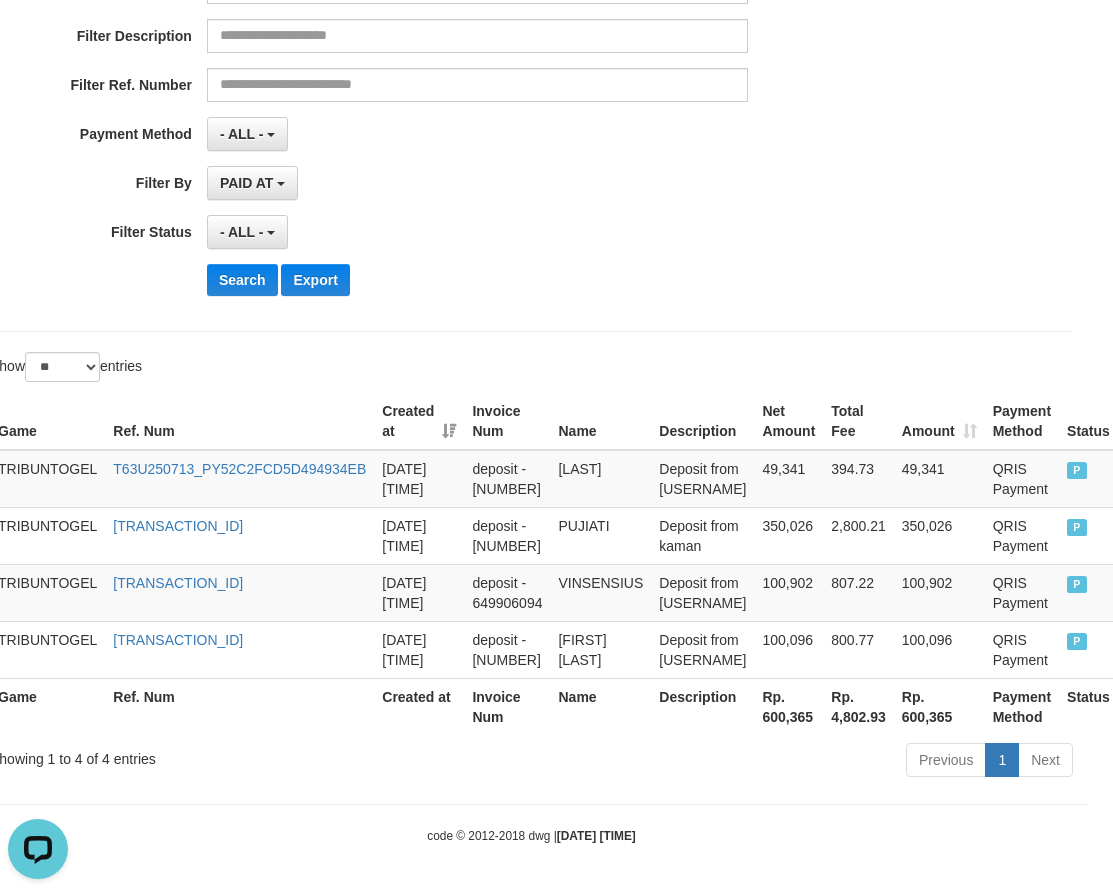 click on "Rp. 600,365" at bounding box center [939, 706] 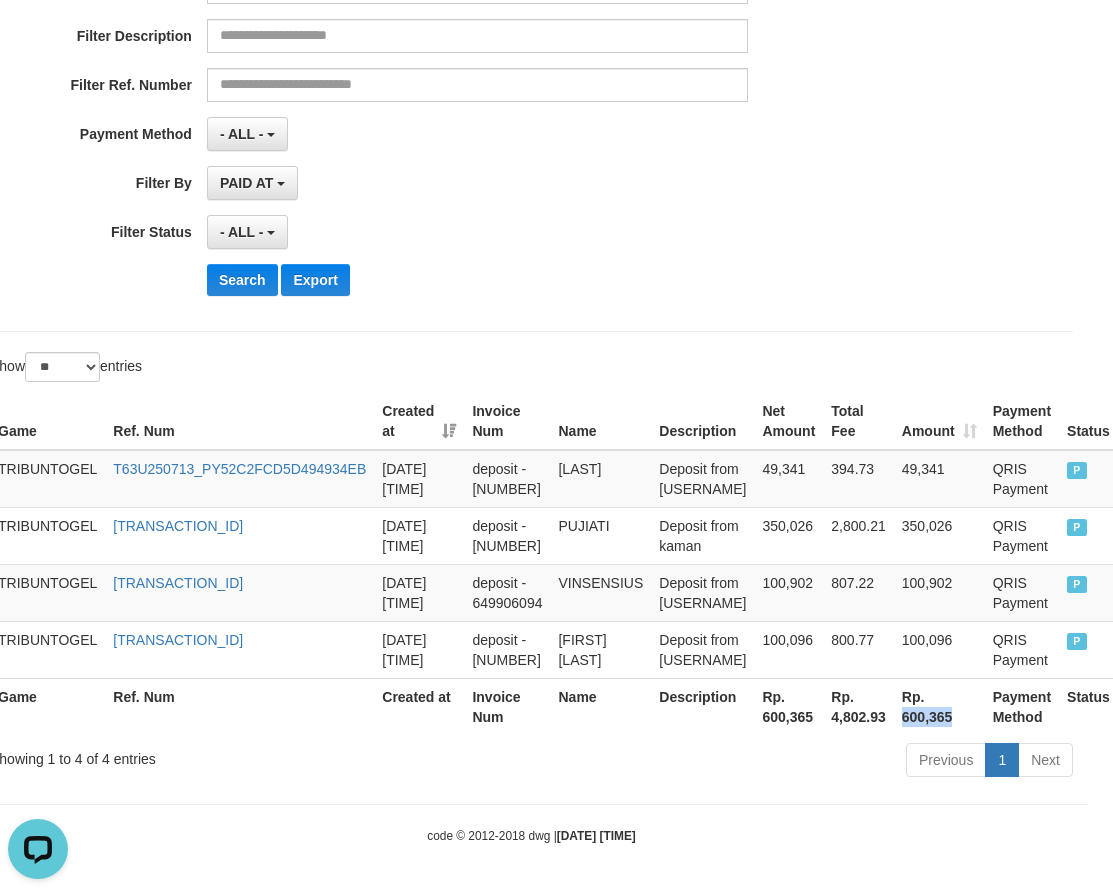 click on "Rp. 600,365" at bounding box center [939, 706] 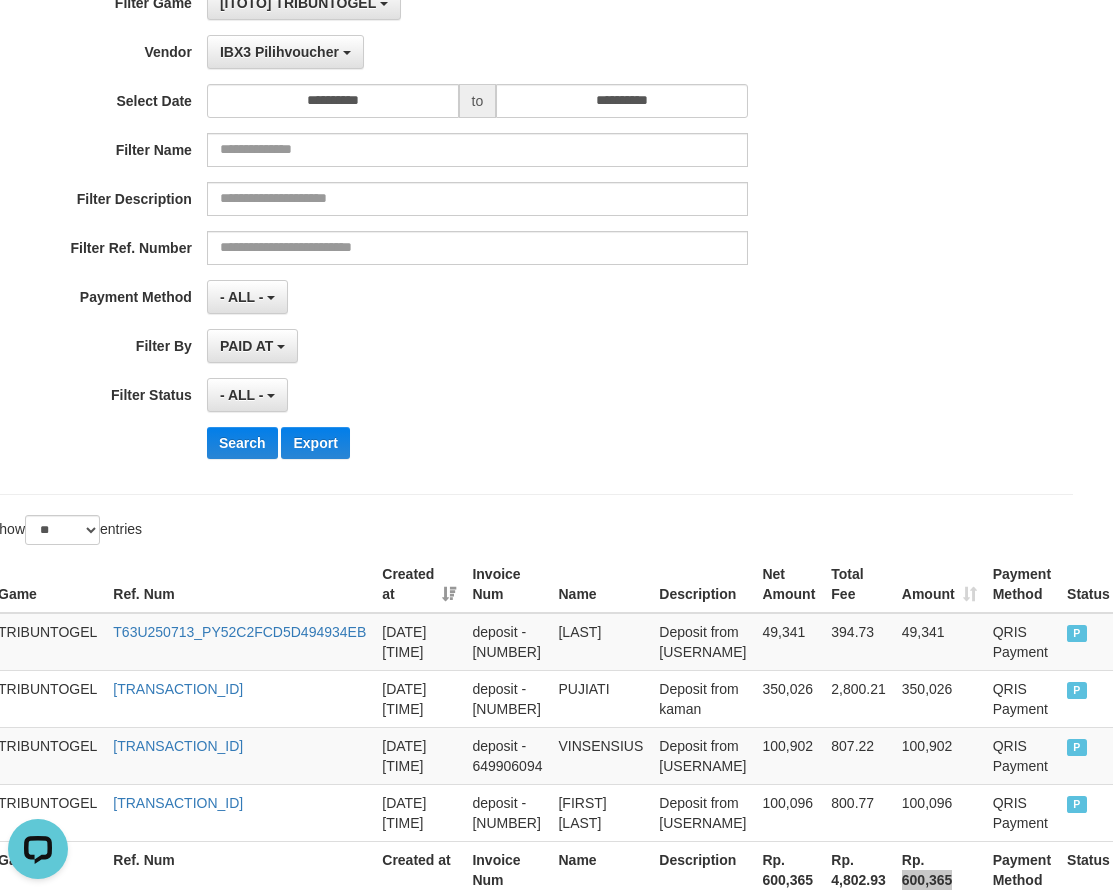 scroll, scrollTop: 0, scrollLeft: 25, axis: horizontal 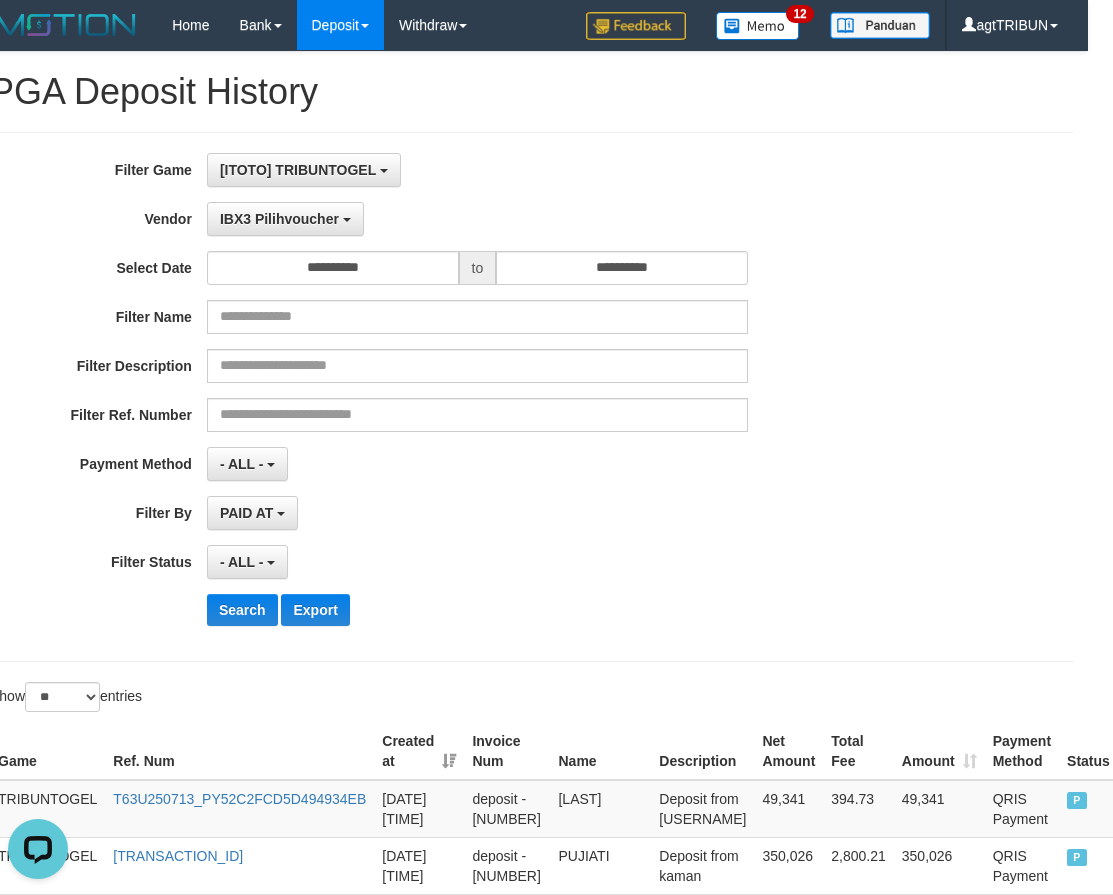 drag, startPoint x: 373, startPoint y: 249, endPoint x: 383, endPoint y: 265, distance: 18.867962 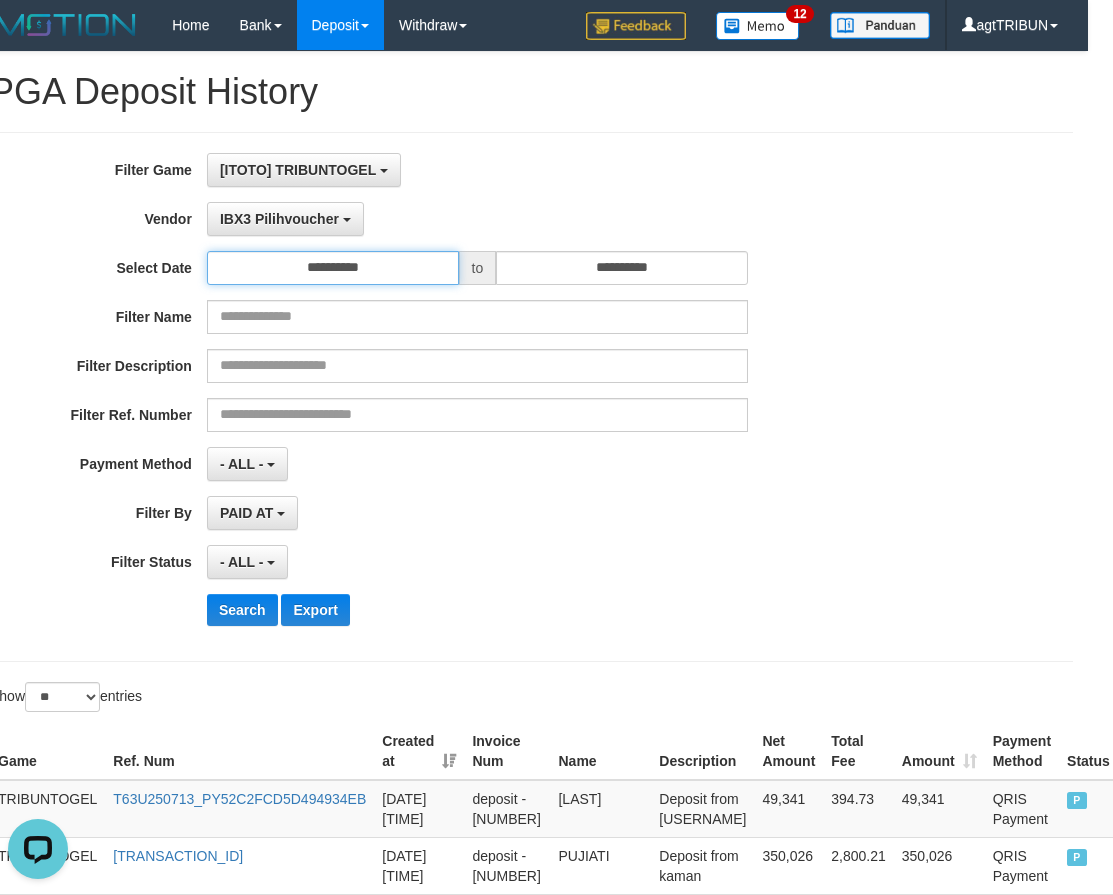 click on "**********" at bounding box center (333, 268) 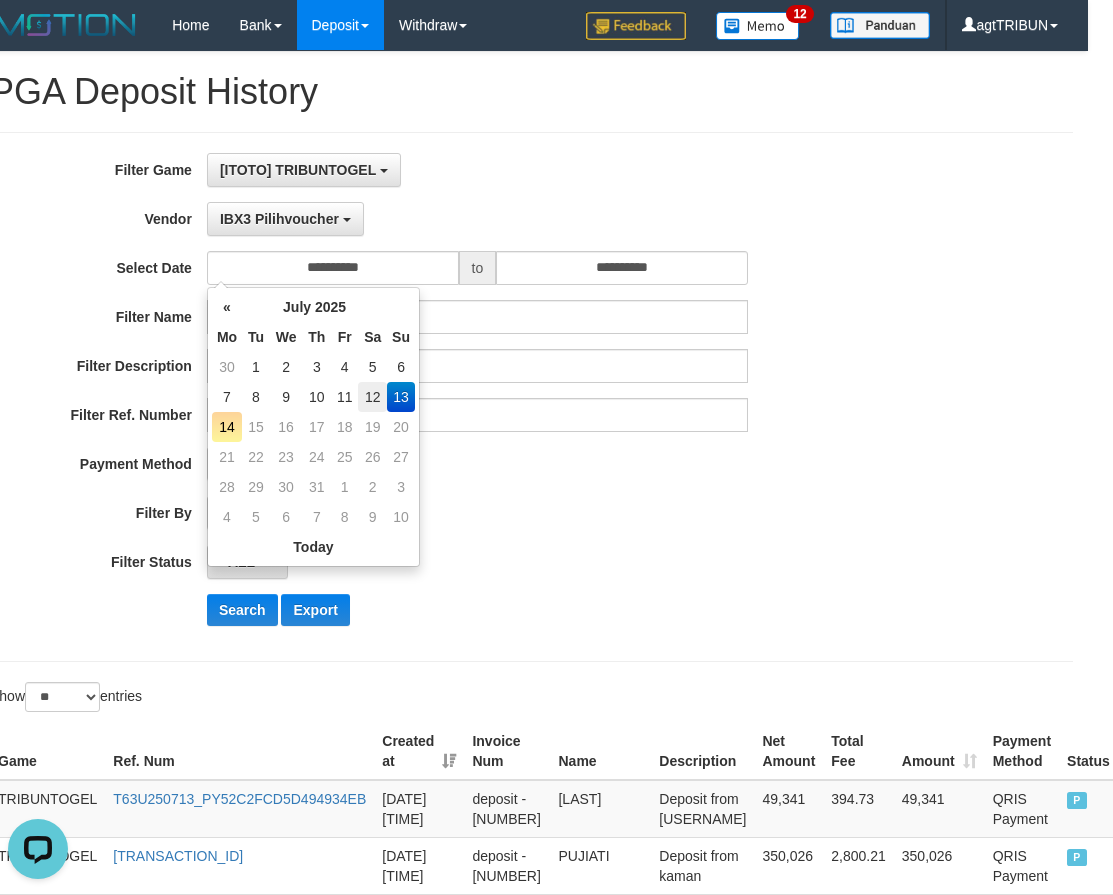 click on "12" at bounding box center [372, 397] 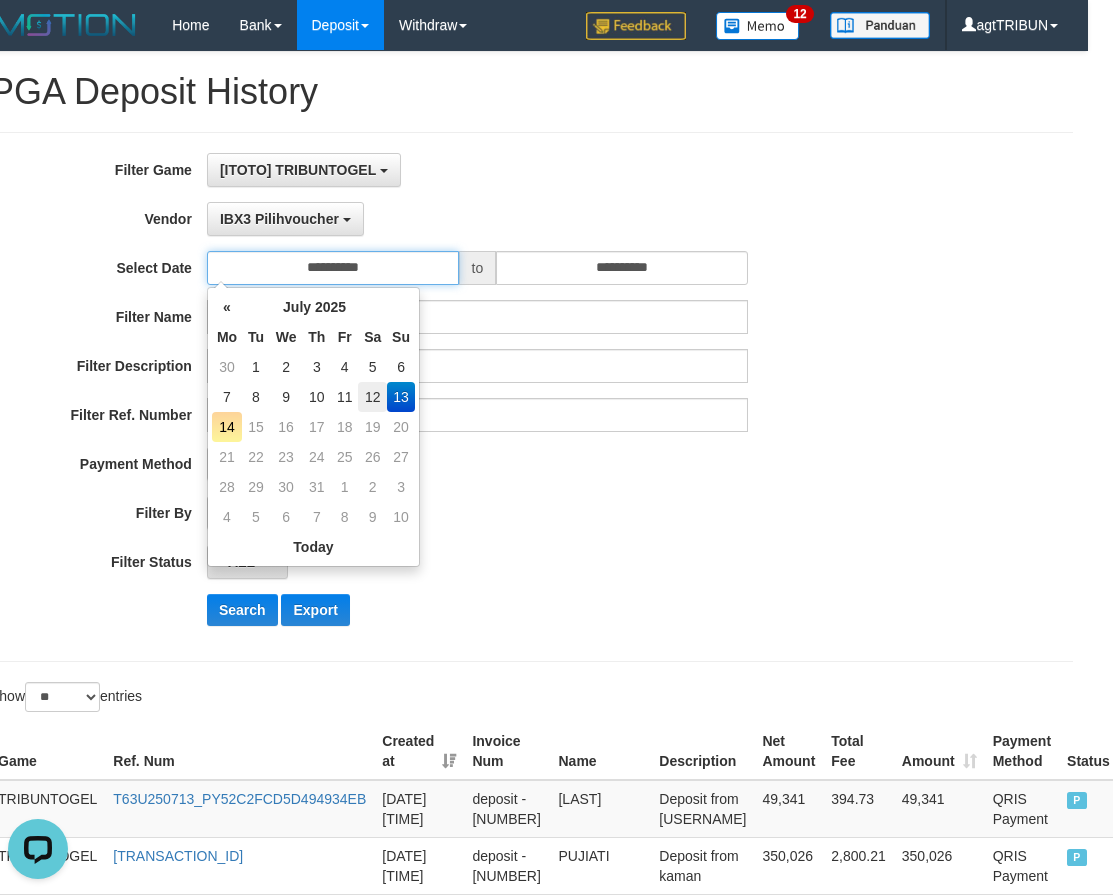 type on "**********" 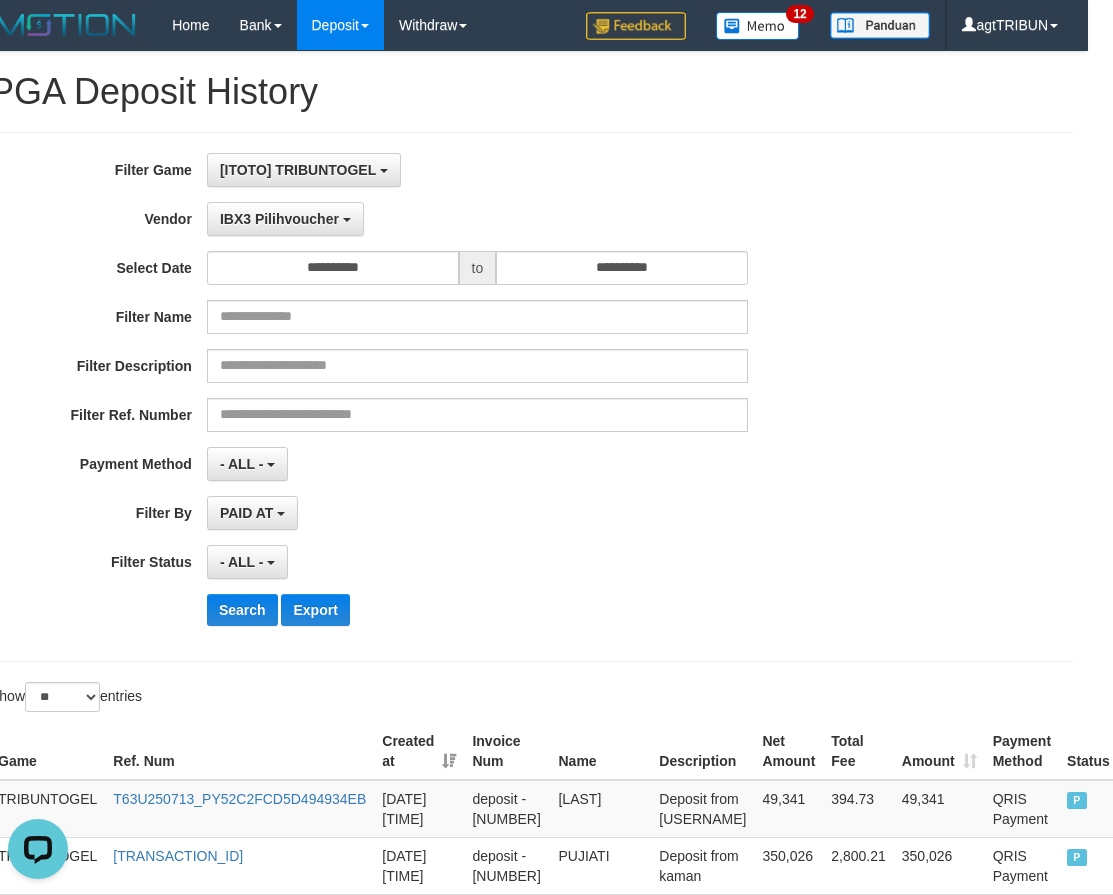 click on "**********" at bounding box center [439, 397] 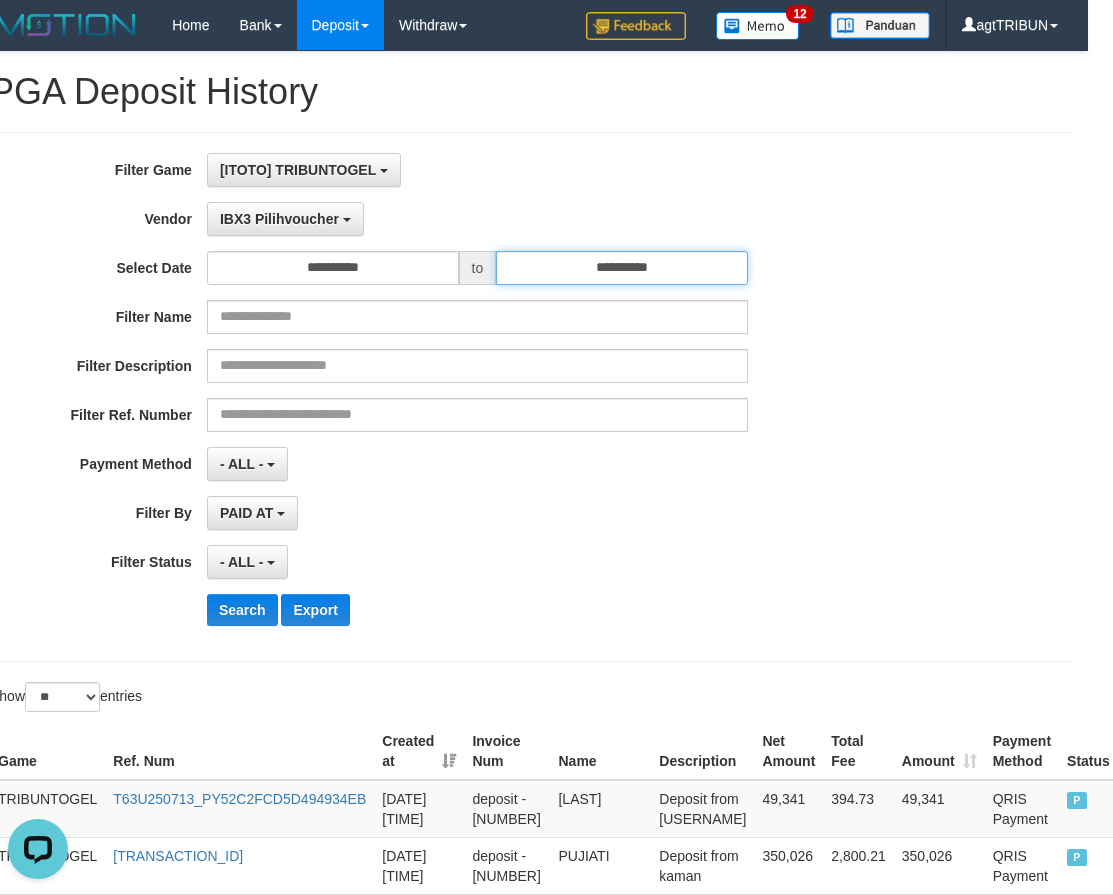 click on "**********" at bounding box center [622, 268] 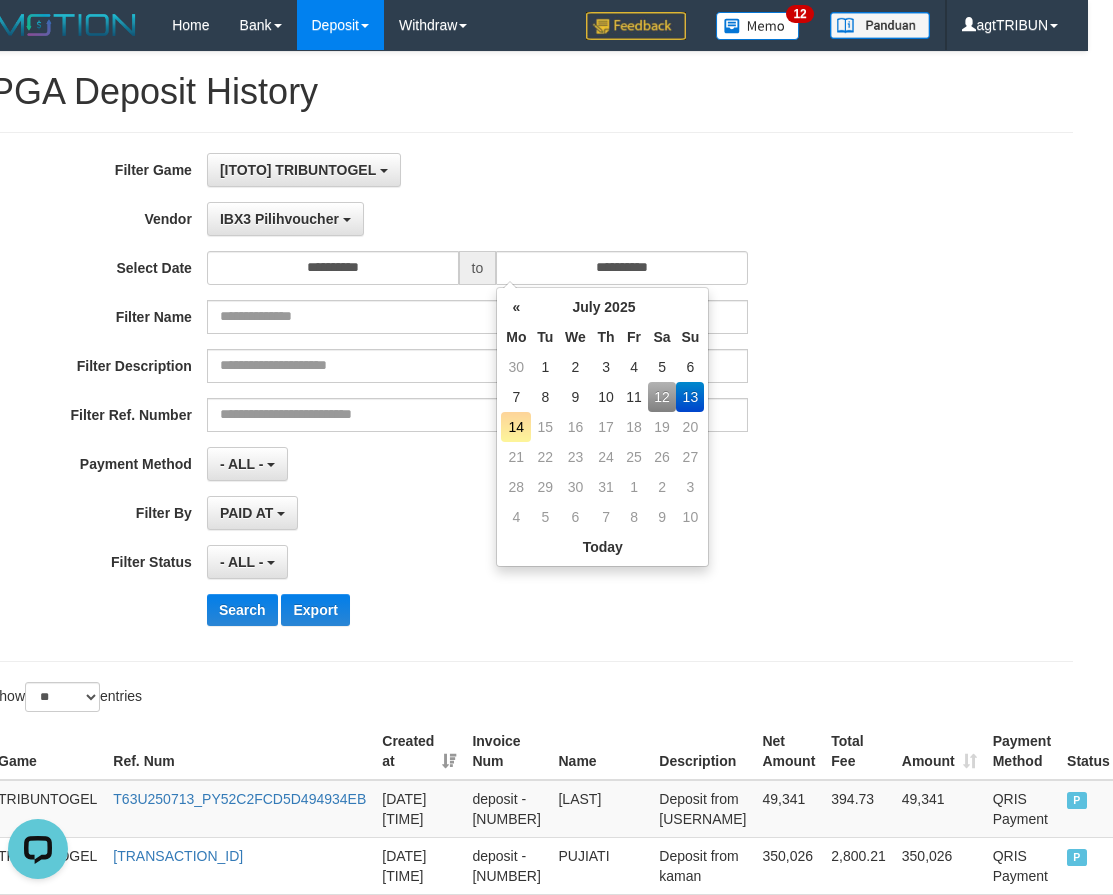 click on "12" at bounding box center (662, 397) 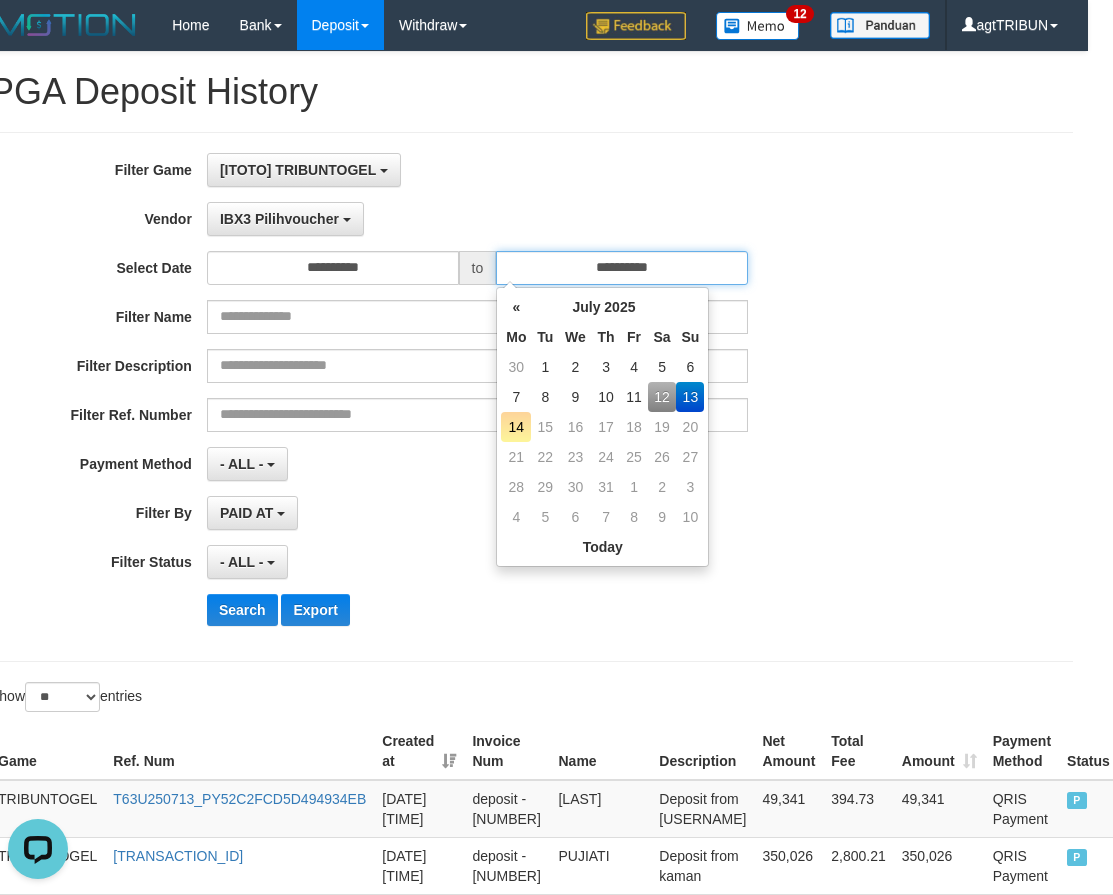 type on "**********" 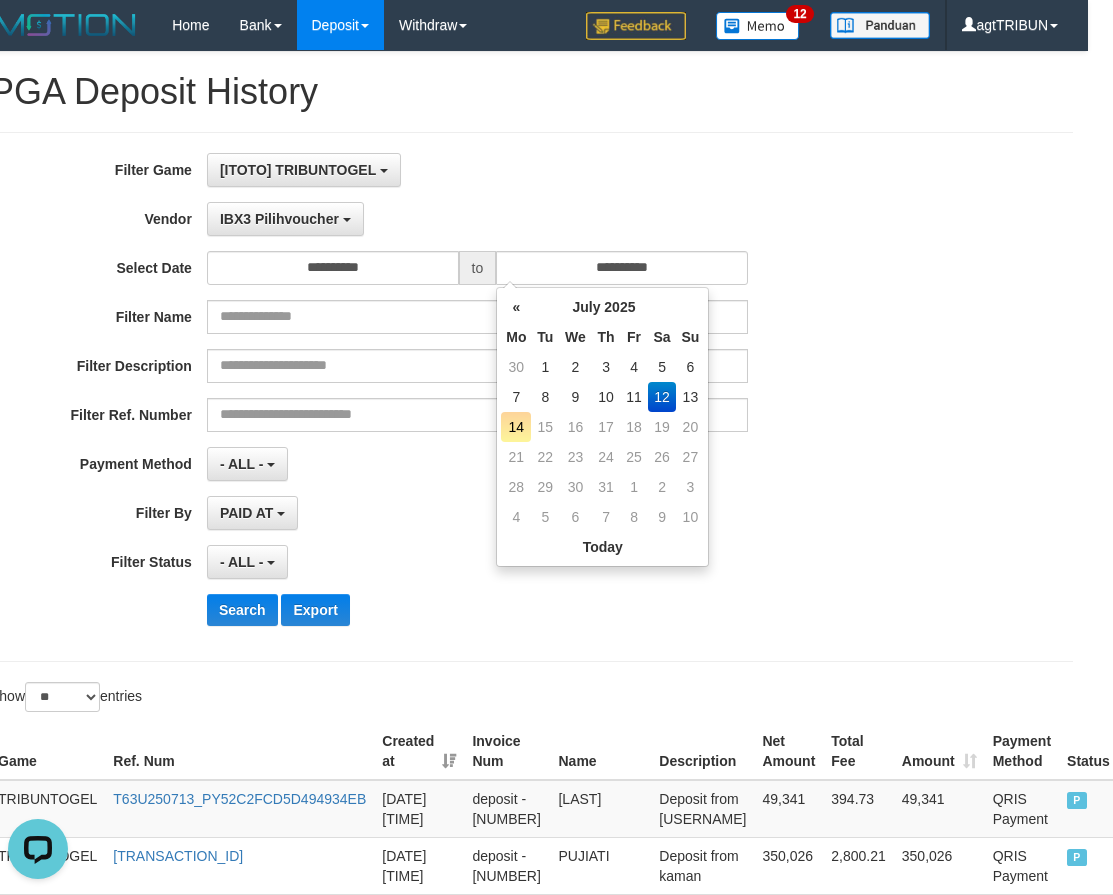 click on "Filter Description" at bounding box center (439, 366) 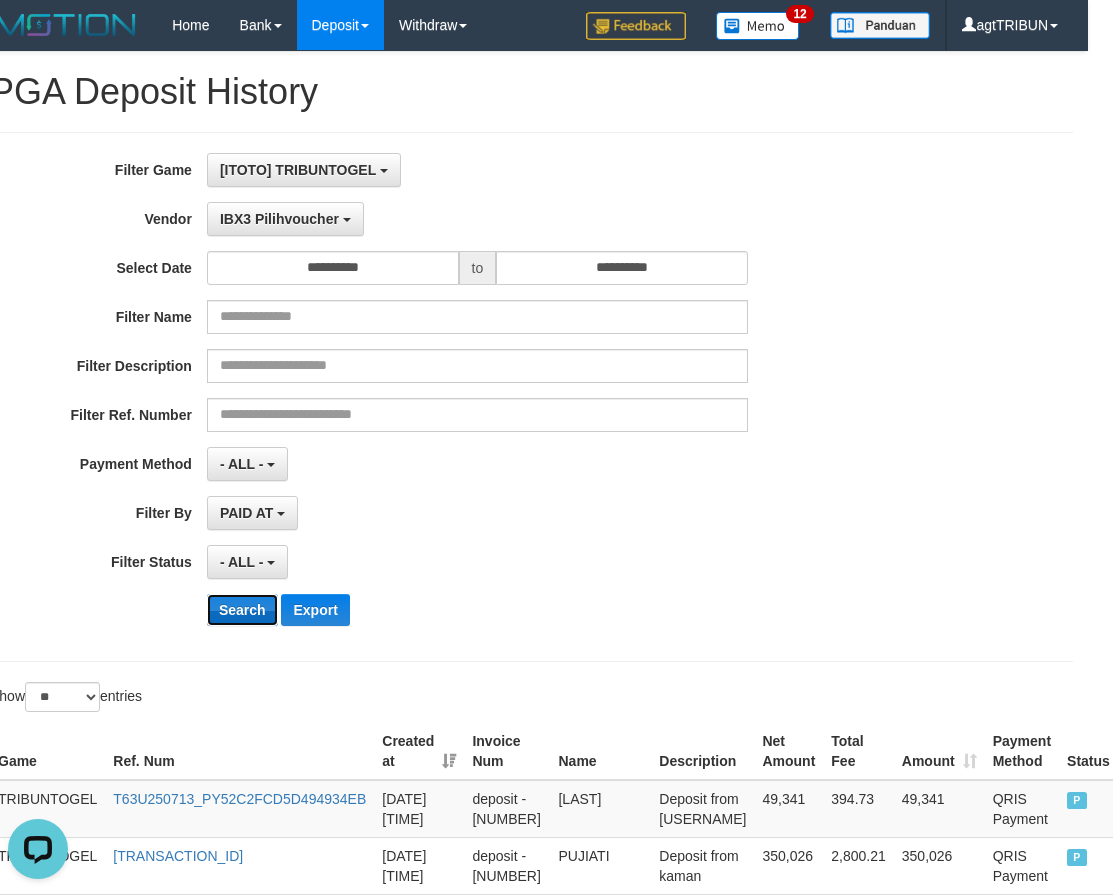 click on "Search" at bounding box center [242, 610] 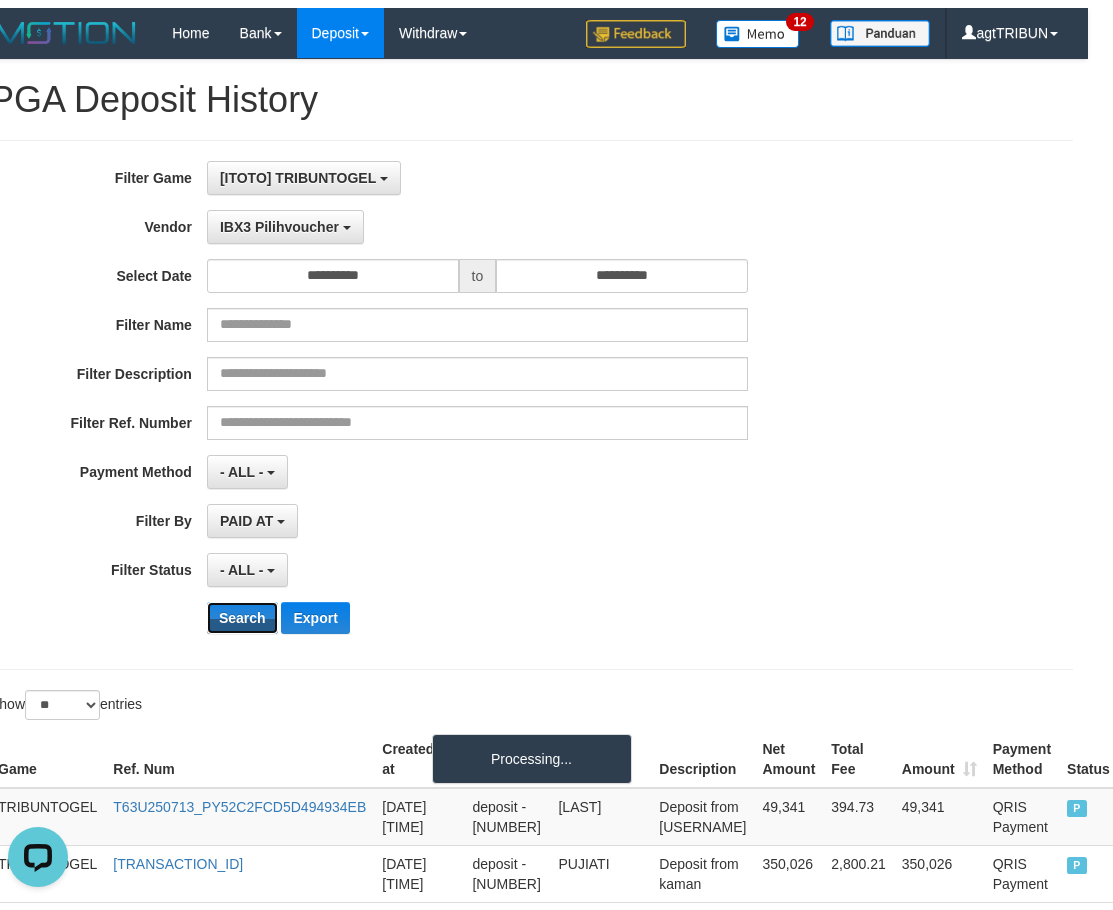 scroll, scrollTop: 0, scrollLeft: 0, axis: both 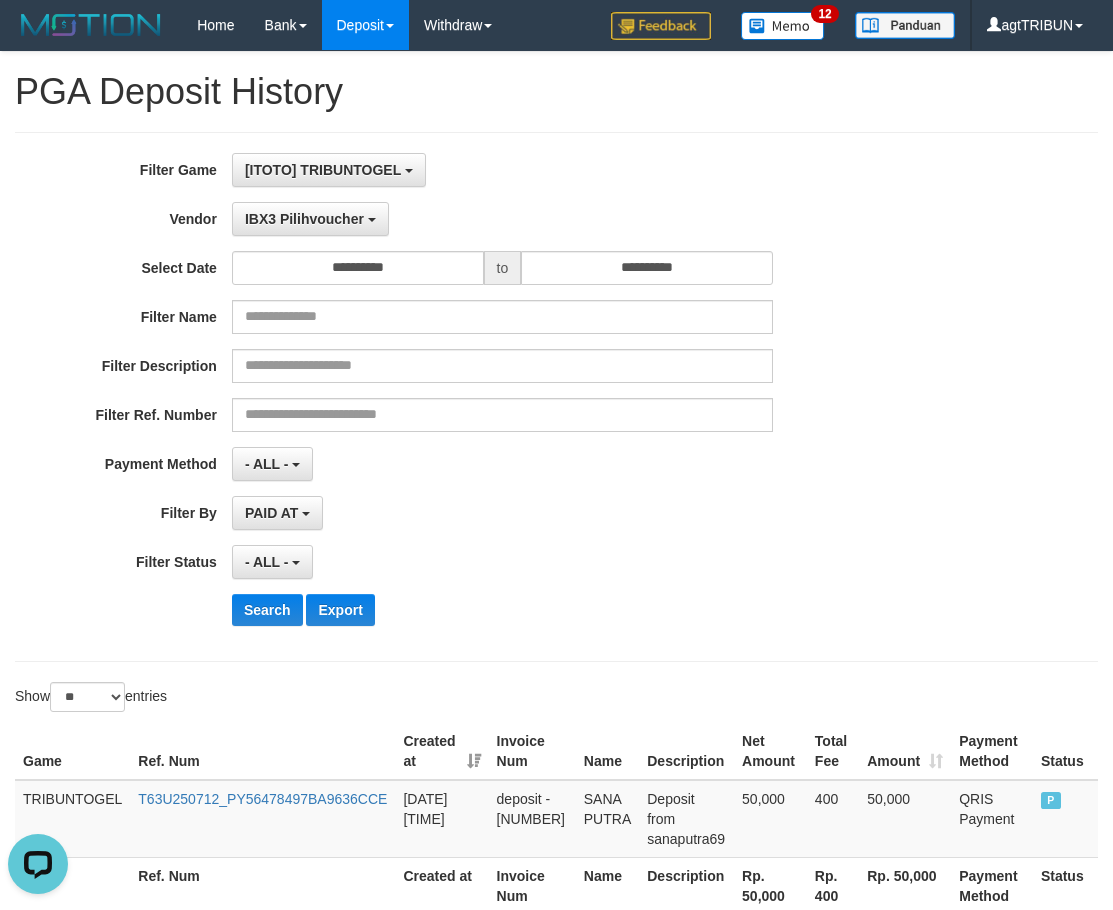 click on "**********" at bounding box center (464, 397) 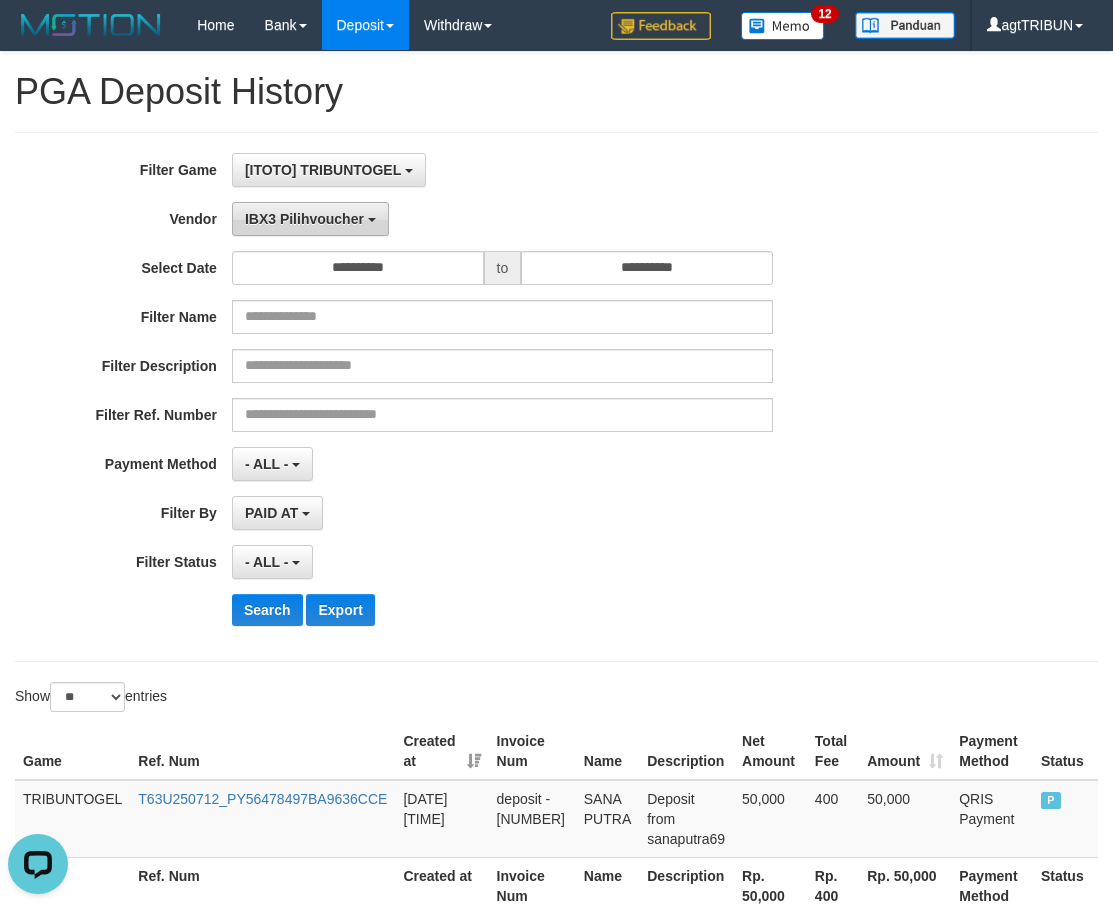click on "IBX3 Pilihvoucher" at bounding box center [304, 219] 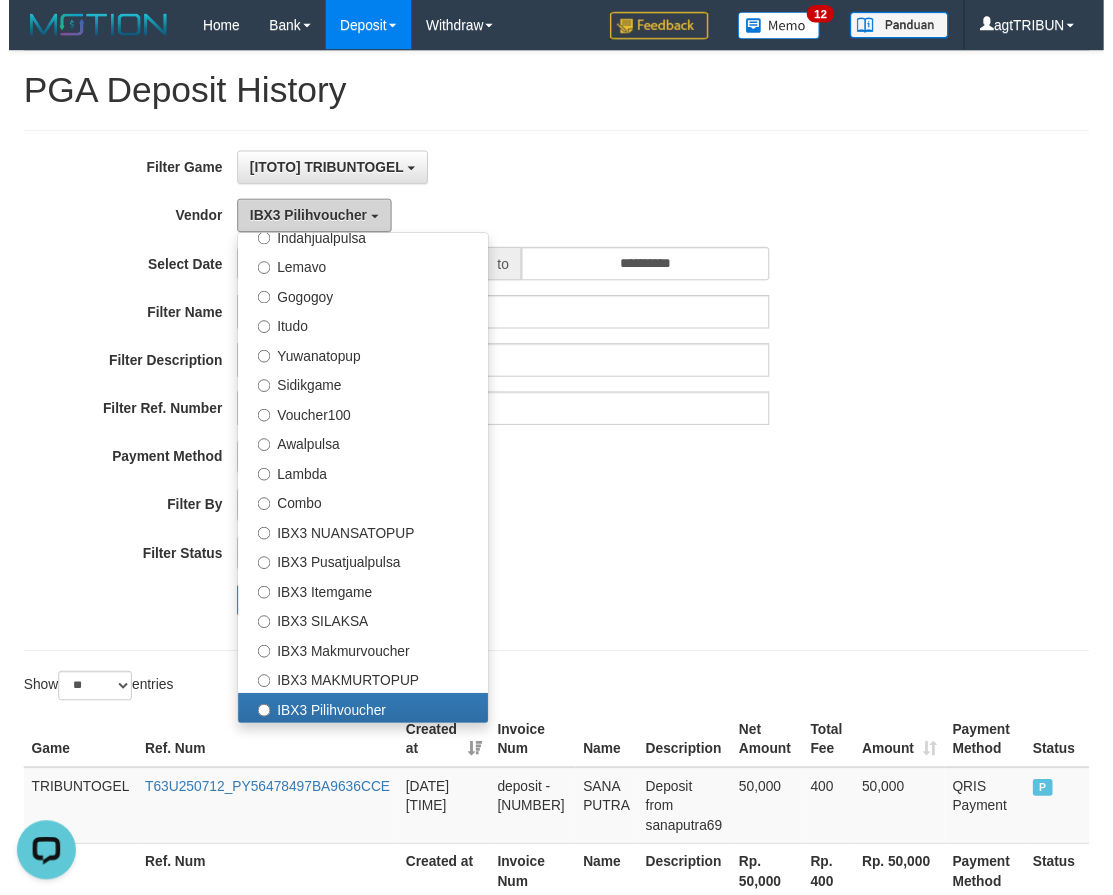 scroll, scrollTop: 0, scrollLeft: 0, axis: both 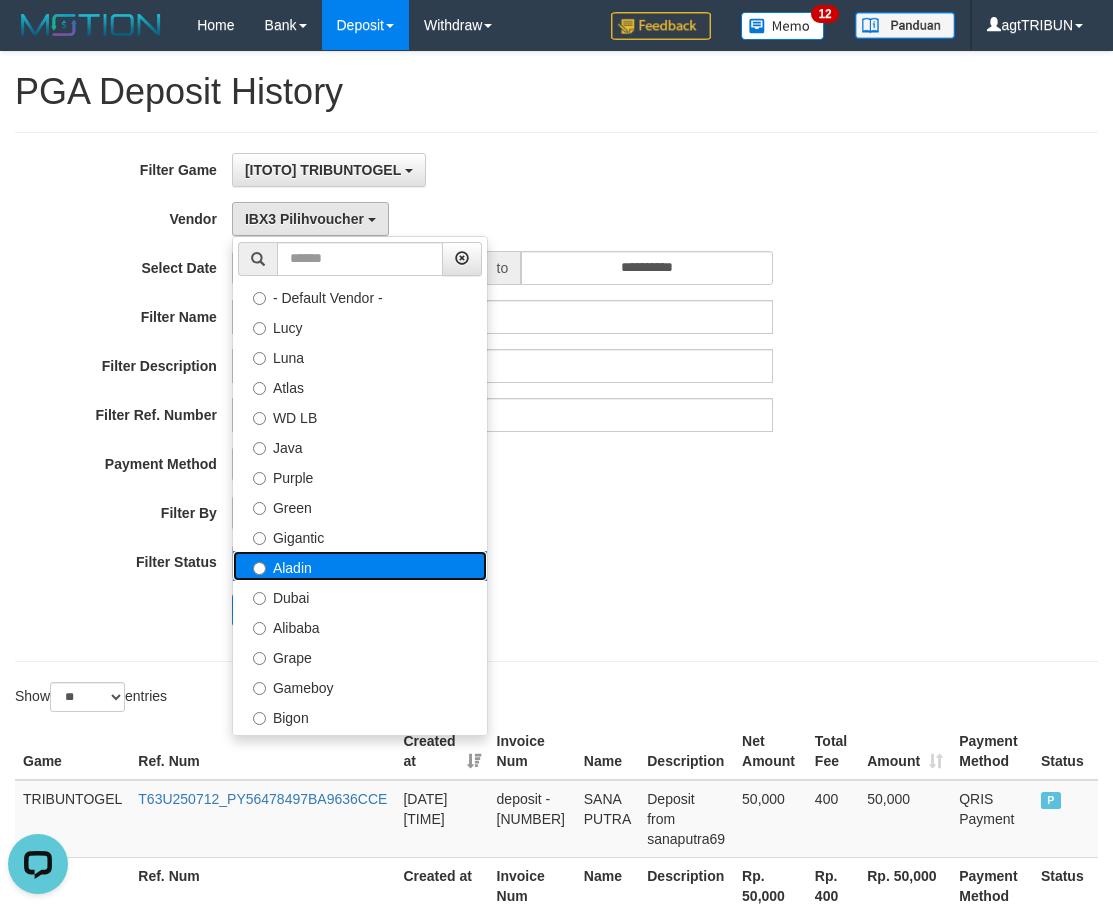 click on "Aladin" at bounding box center [360, 566] 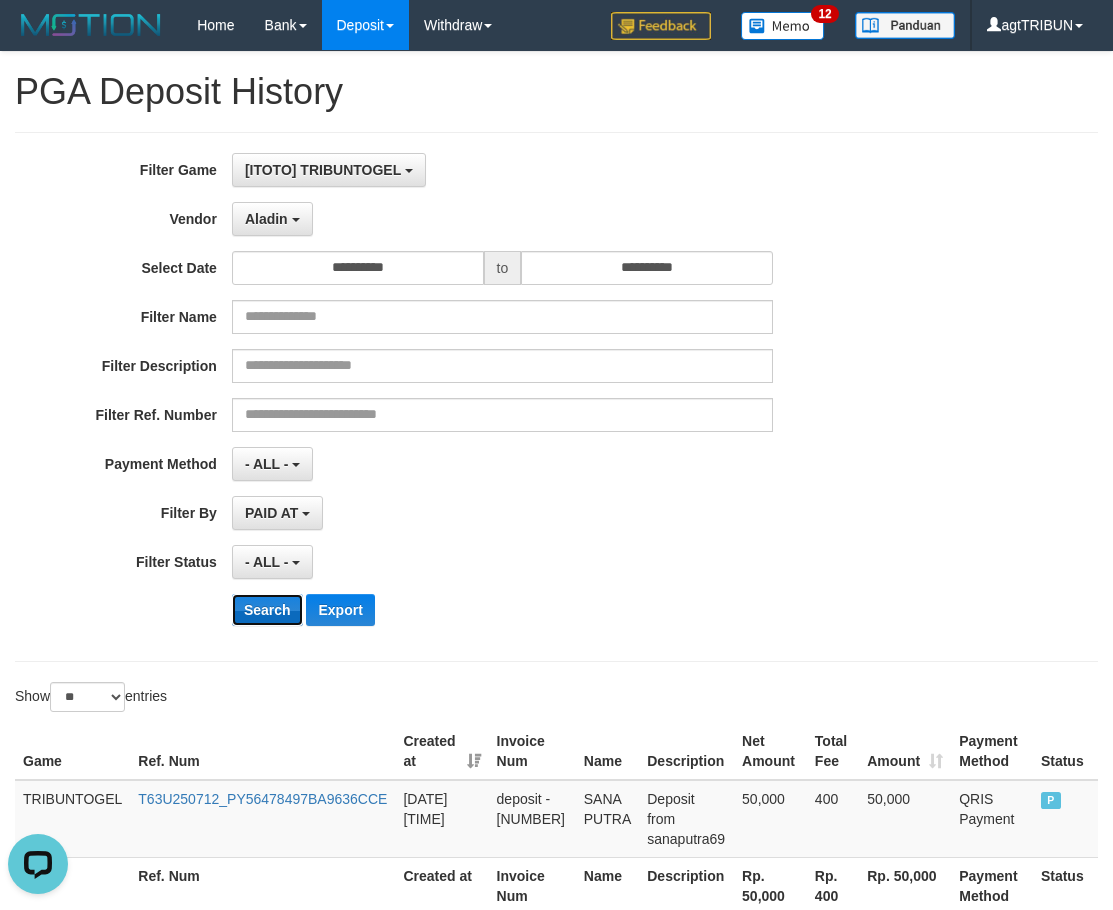 click on "Search" at bounding box center (267, 610) 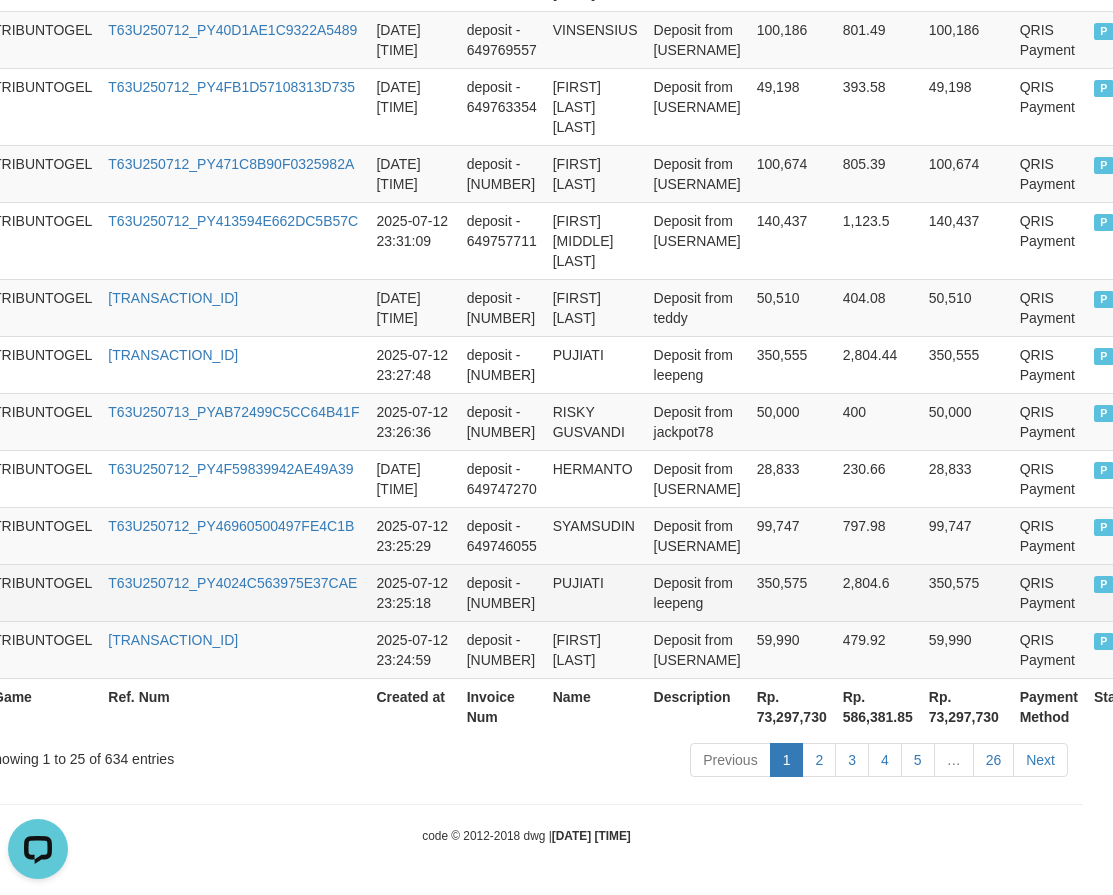 scroll, scrollTop: 1947, scrollLeft: 60, axis: both 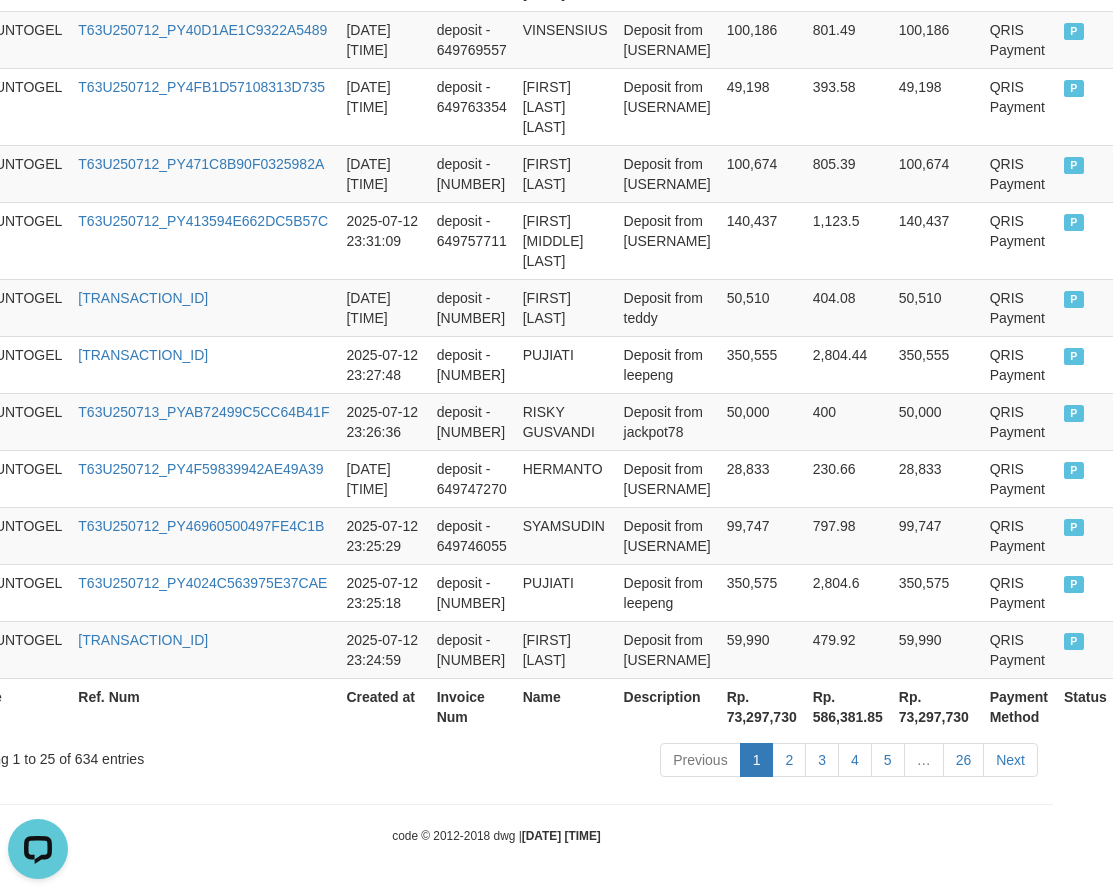 click on "Rp. 73,297,730" at bounding box center [936, 706] 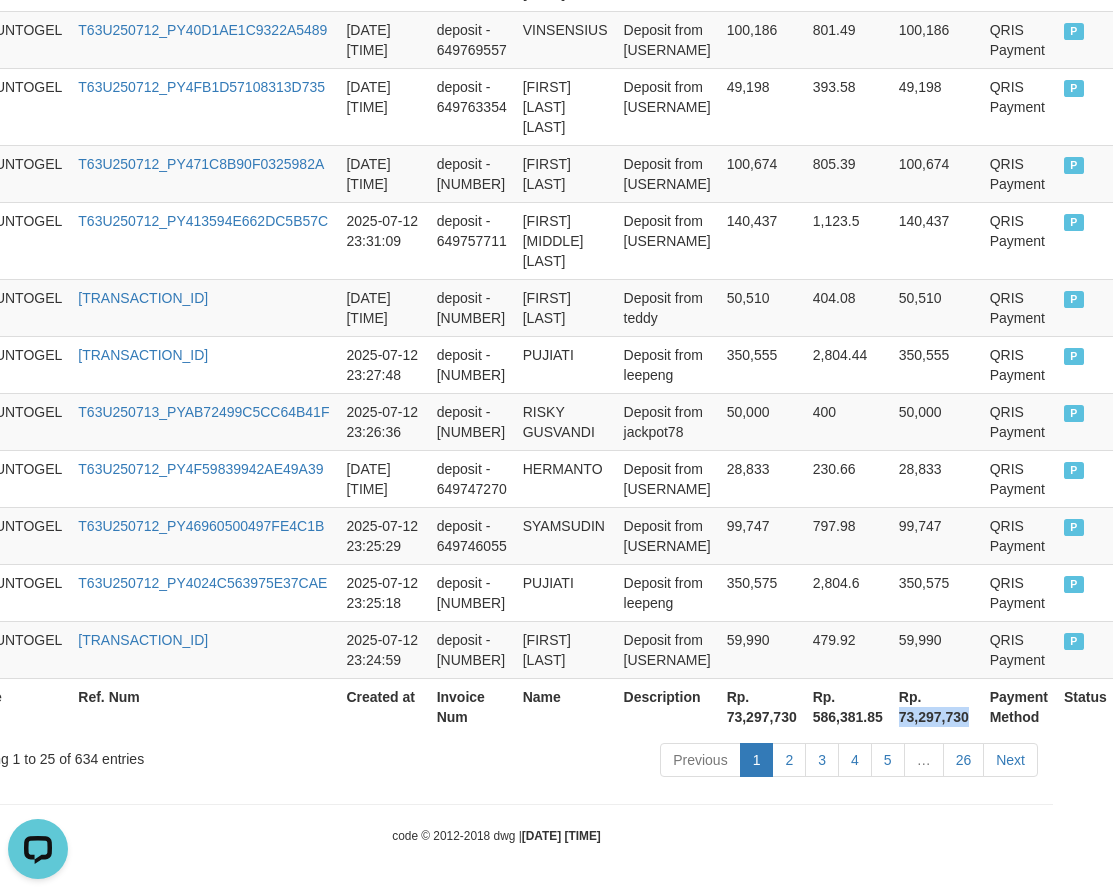 click on "Rp. 73,297,730" at bounding box center (936, 706) 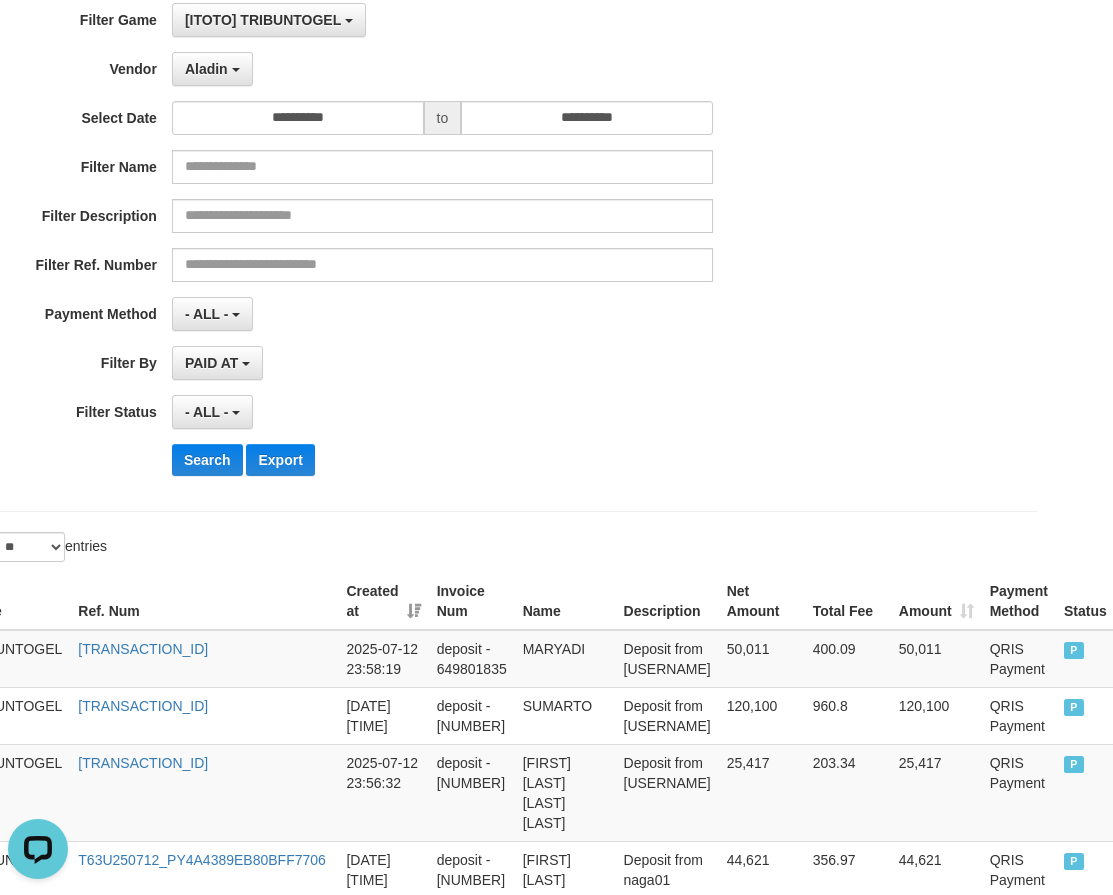 scroll, scrollTop: 0, scrollLeft: 60, axis: horizontal 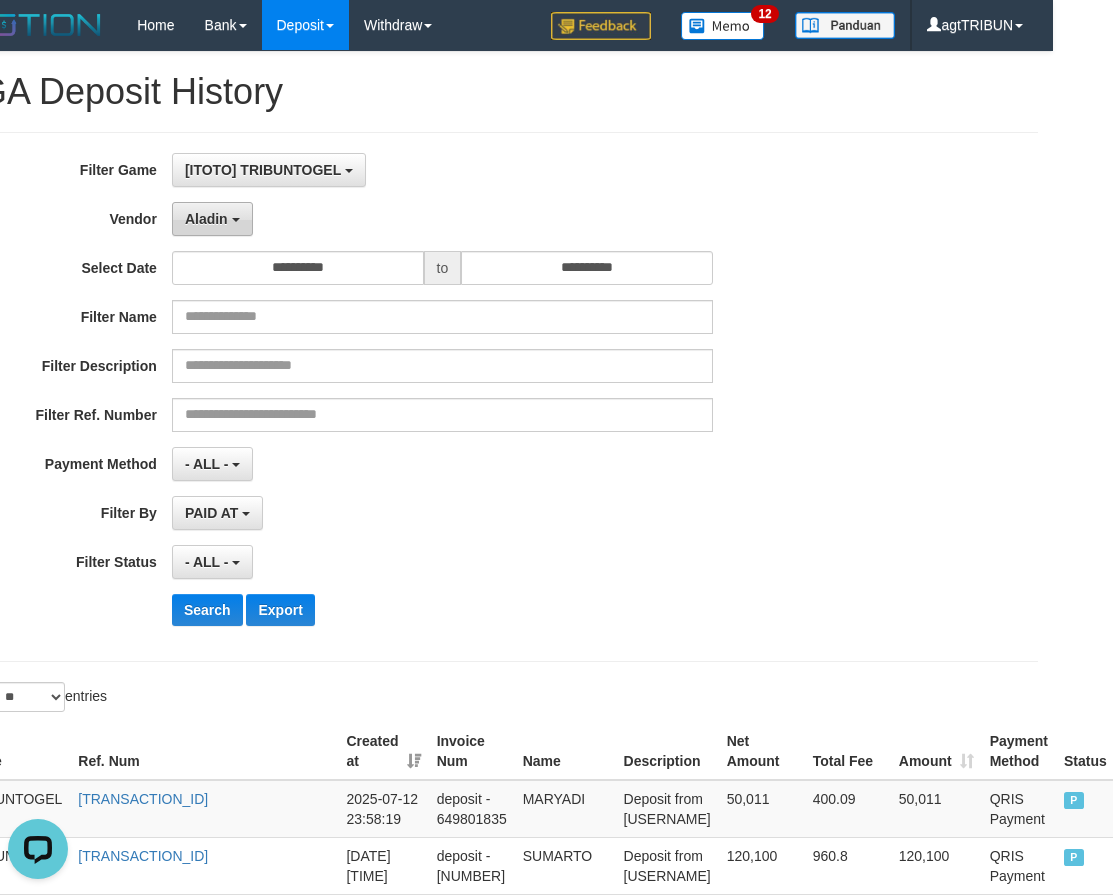 click on "Aladin" at bounding box center [206, 219] 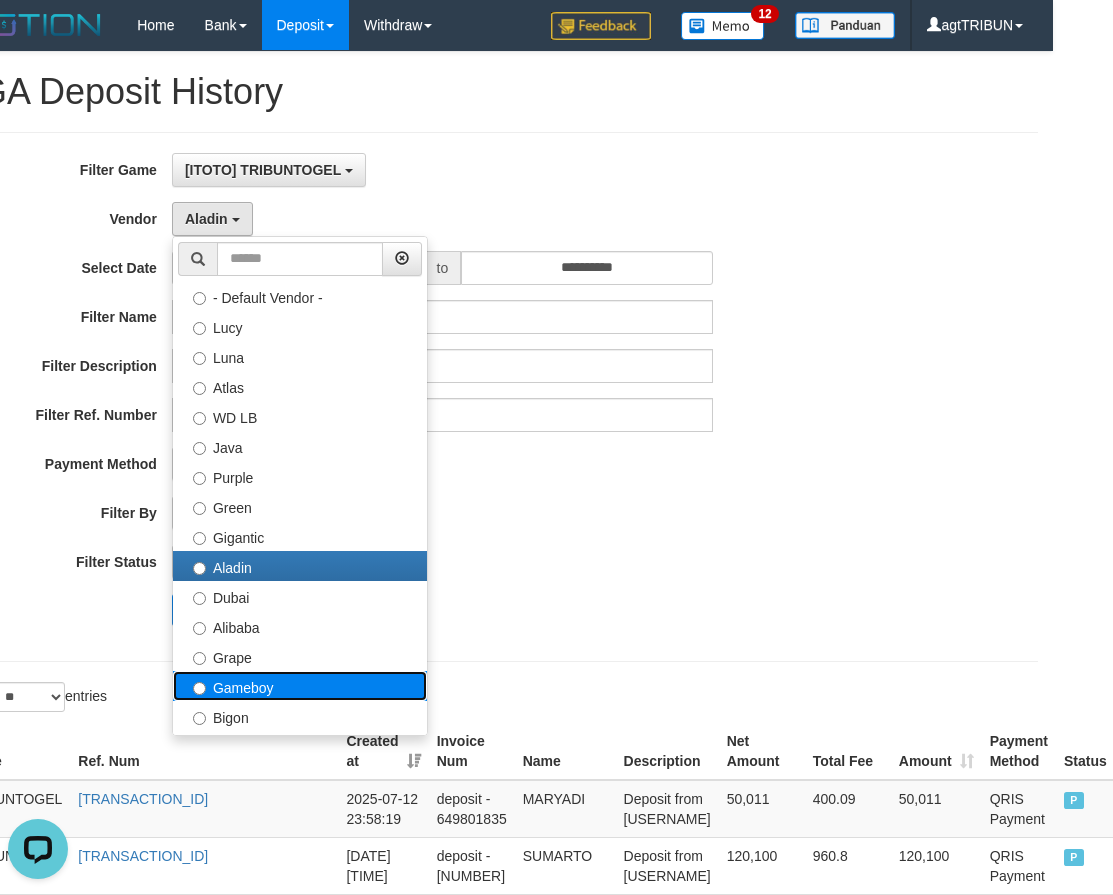 click on "Gameboy" at bounding box center [300, 686] 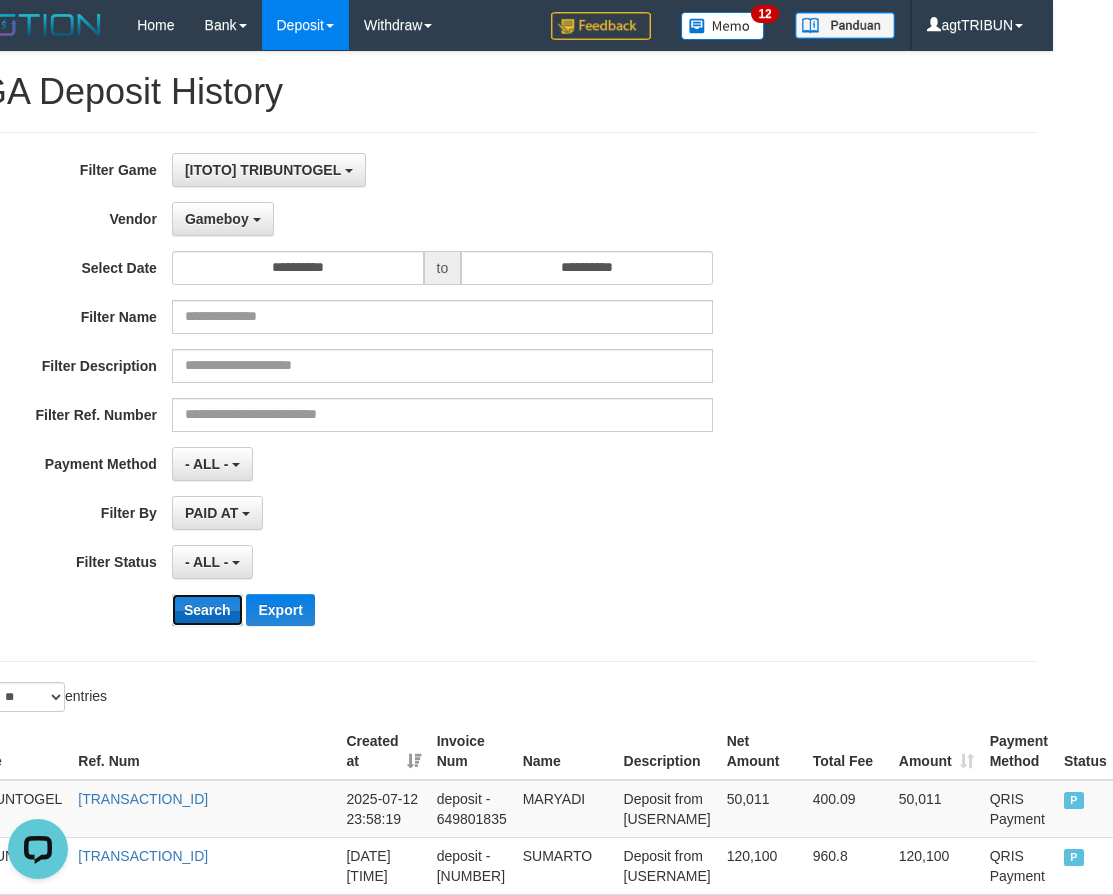 click on "Search" at bounding box center (207, 610) 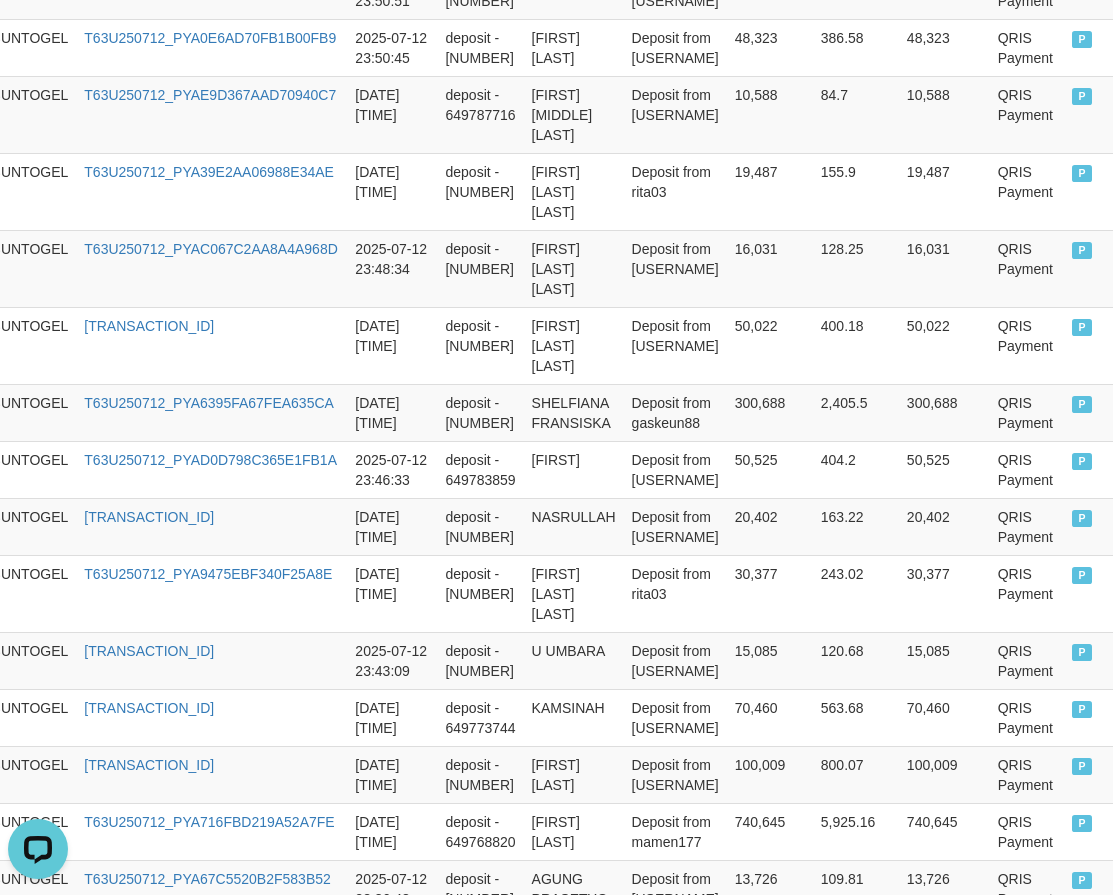 scroll, scrollTop: 1907, scrollLeft: 54, axis: both 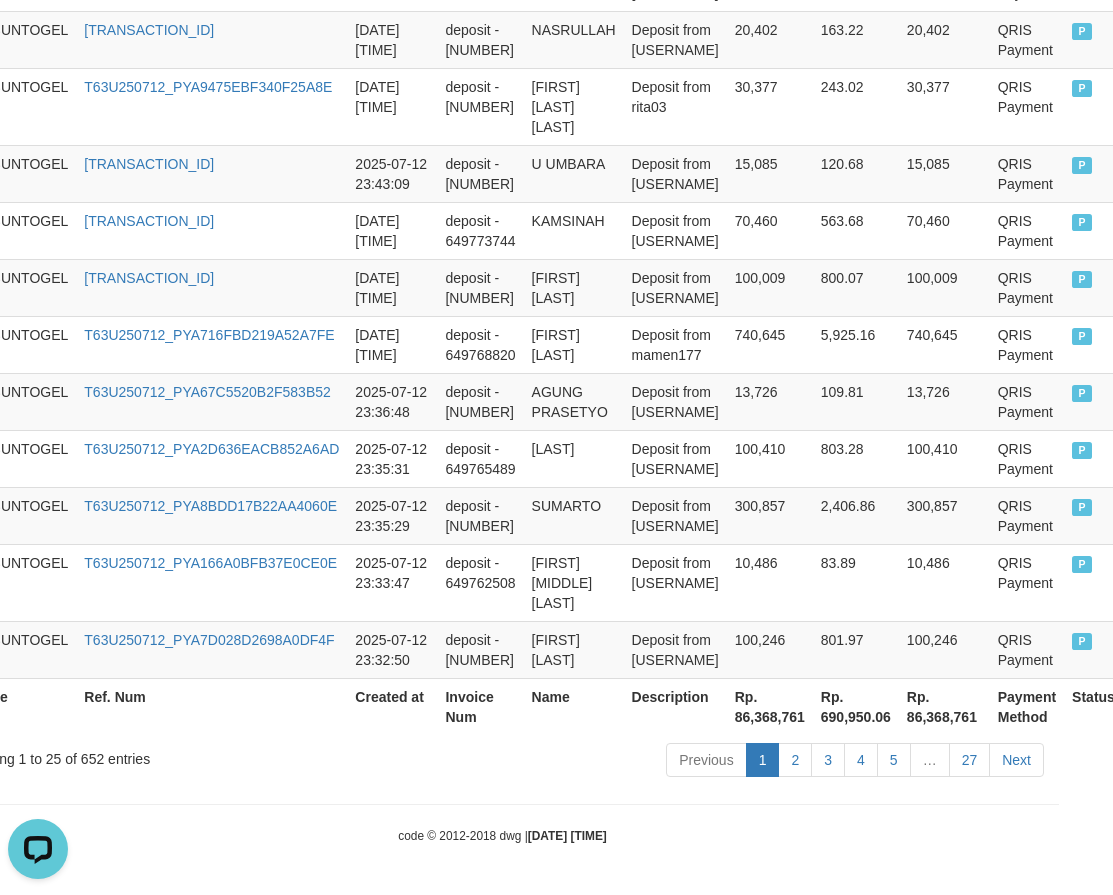 click on "Rp. 86,368,761" at bounding box center [944, 706] 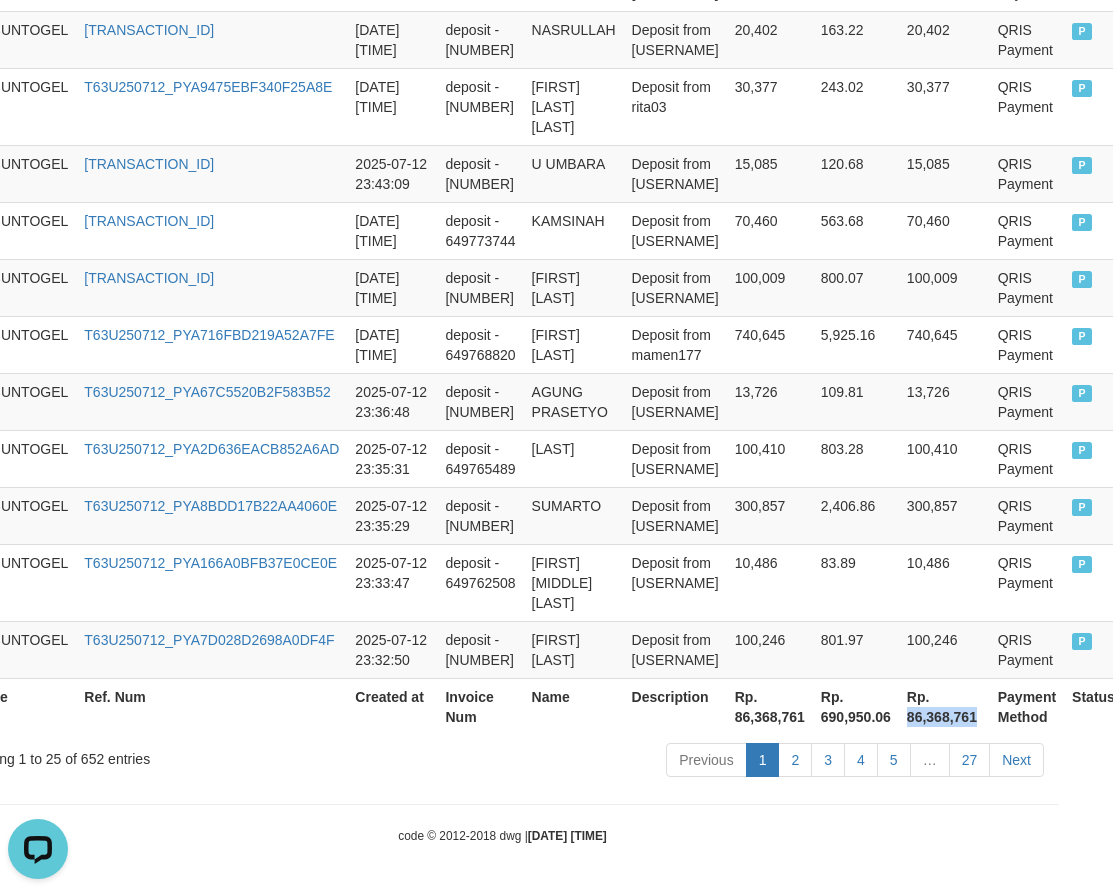 click on "Rp. 86,368,761" at bounding box center [944, 706] 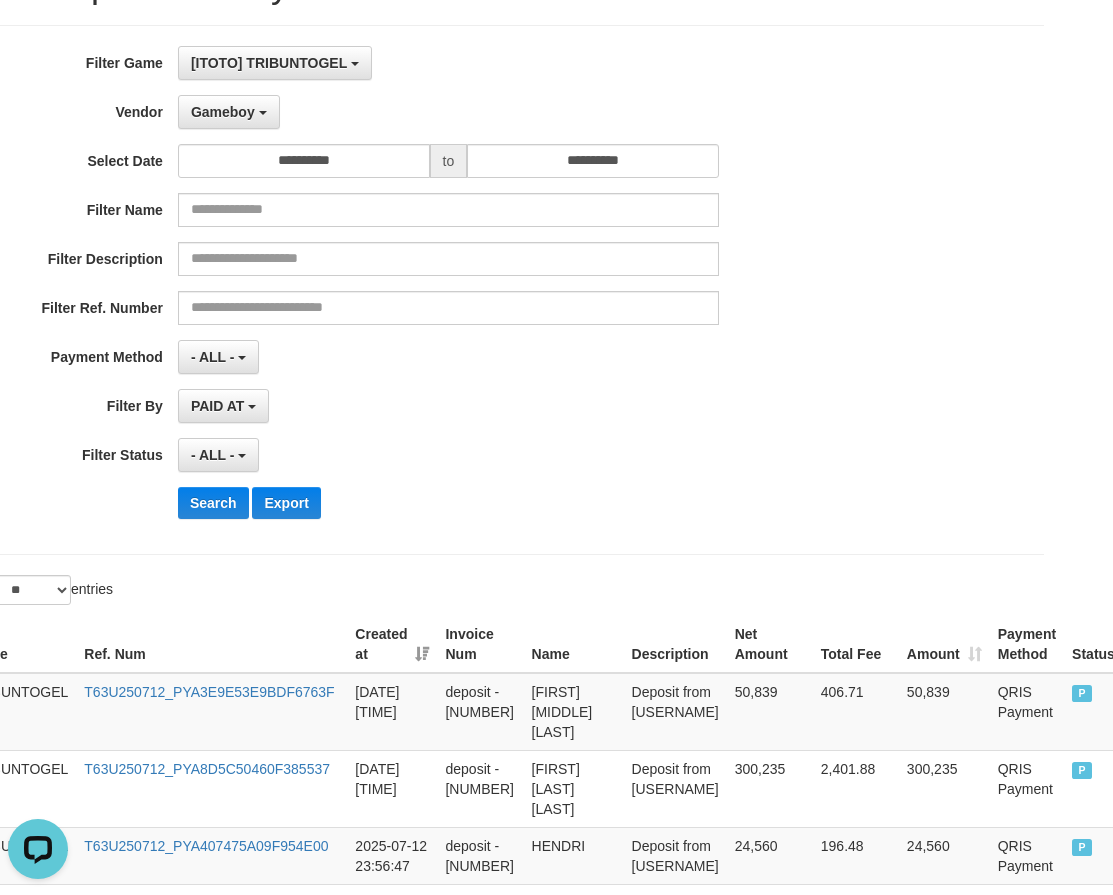 scroll, scrollTop: 0, scrollLeft: 54, axis: horizontal 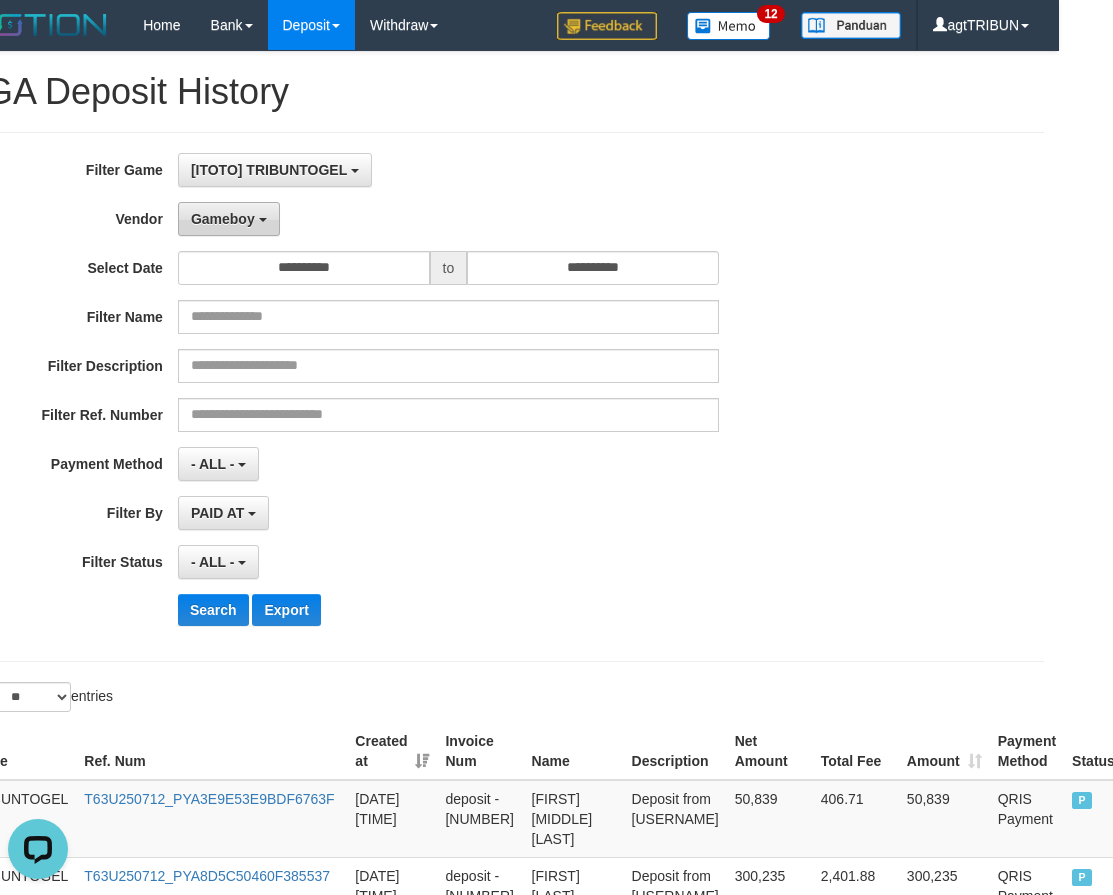 click on "Gameboy" at bounding box center (229, 219) 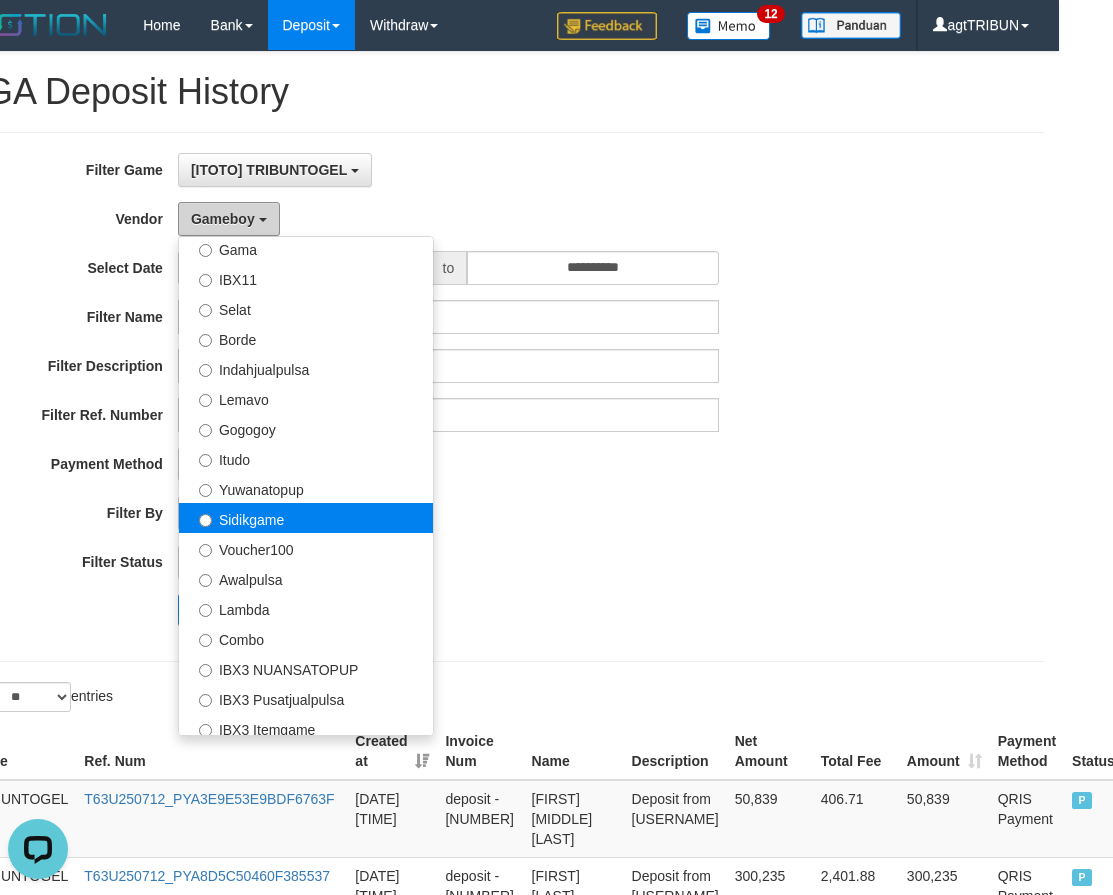 scroll, scrollTop: 686, scrollLeft: 0, axis: vertical 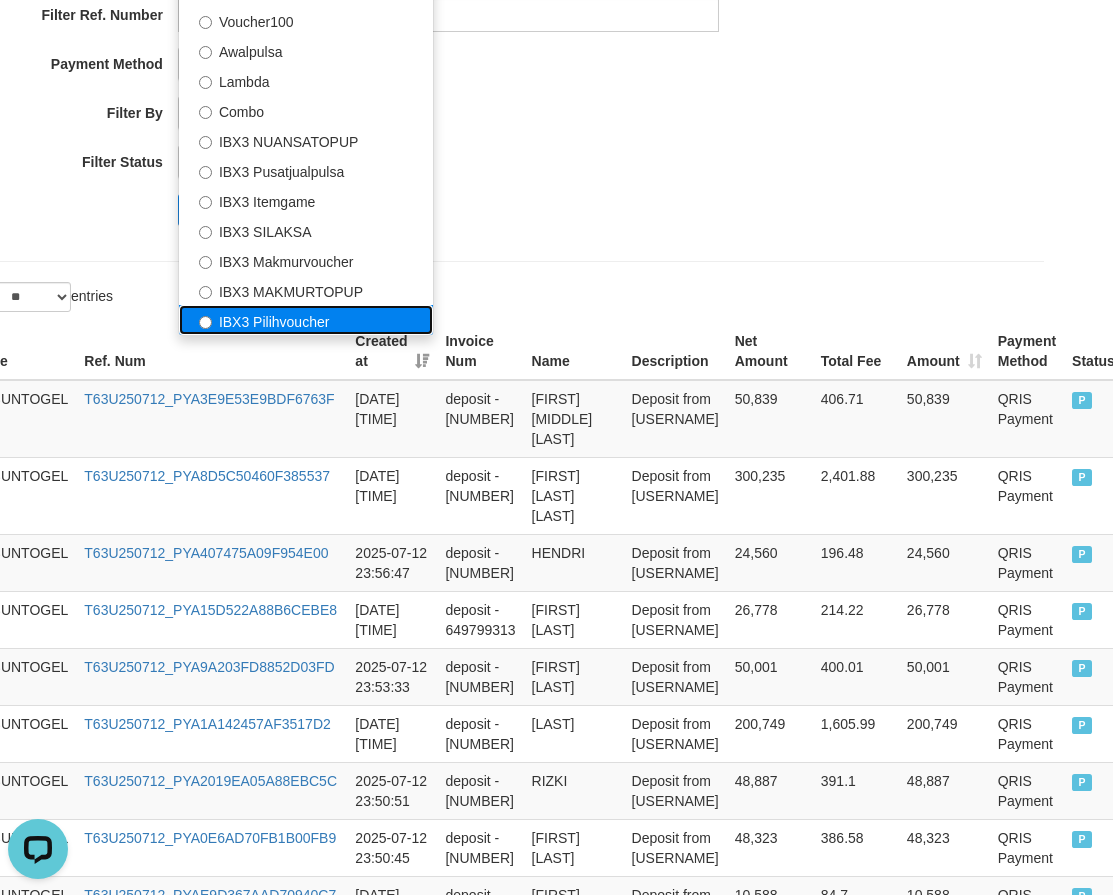 click on "IBX3 Pilihvoucher" at bounding box center (306, 320) 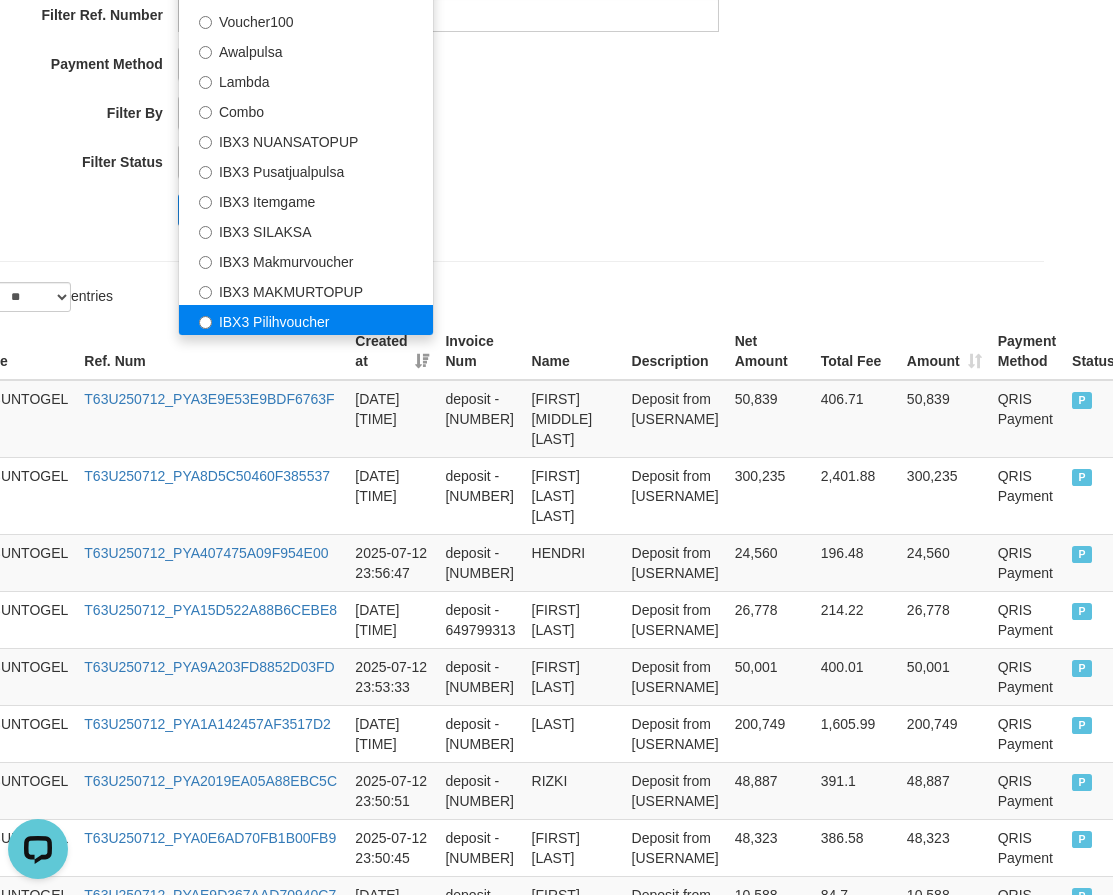 select on "**********" 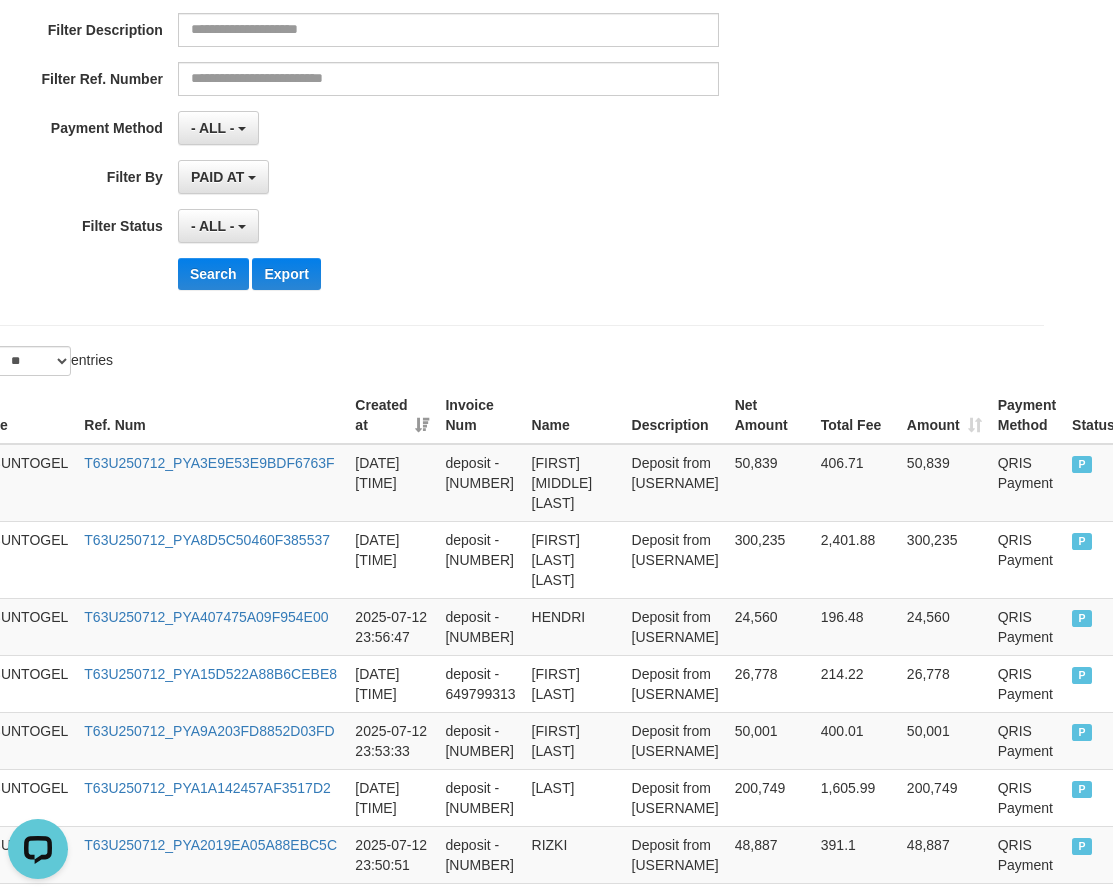 scroll, scrollTop: 300, scrollLeft: 54, axis: both 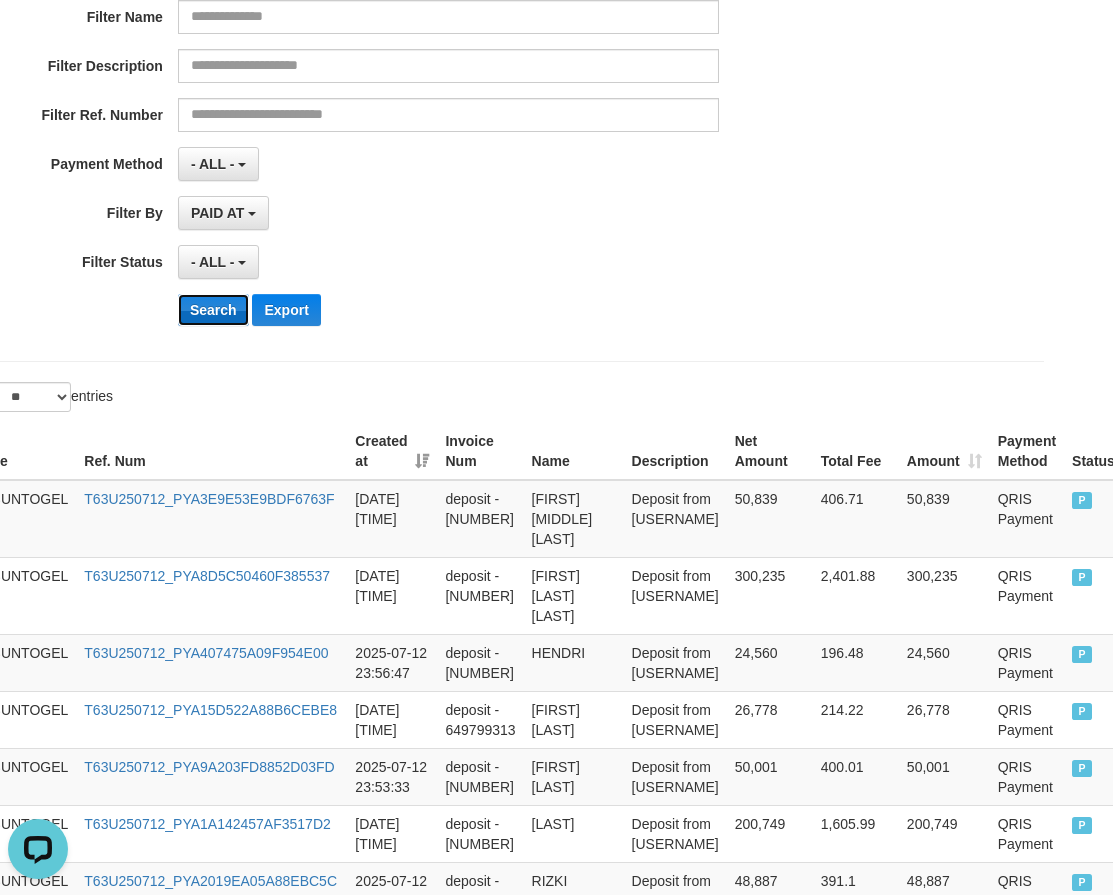 click on "Search" at bounding box center (213, 310) 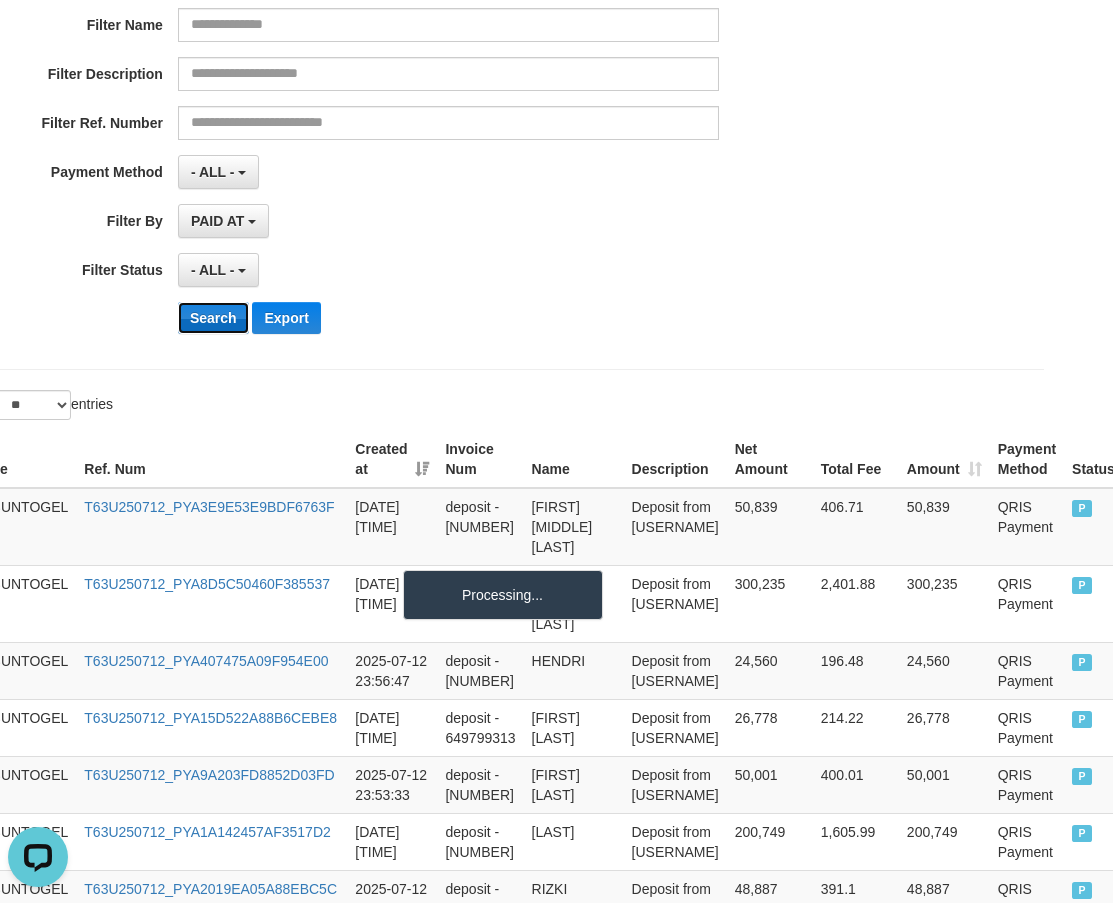 scroll, scrollTop: 164, scrollLeft: 0, axis: vertical 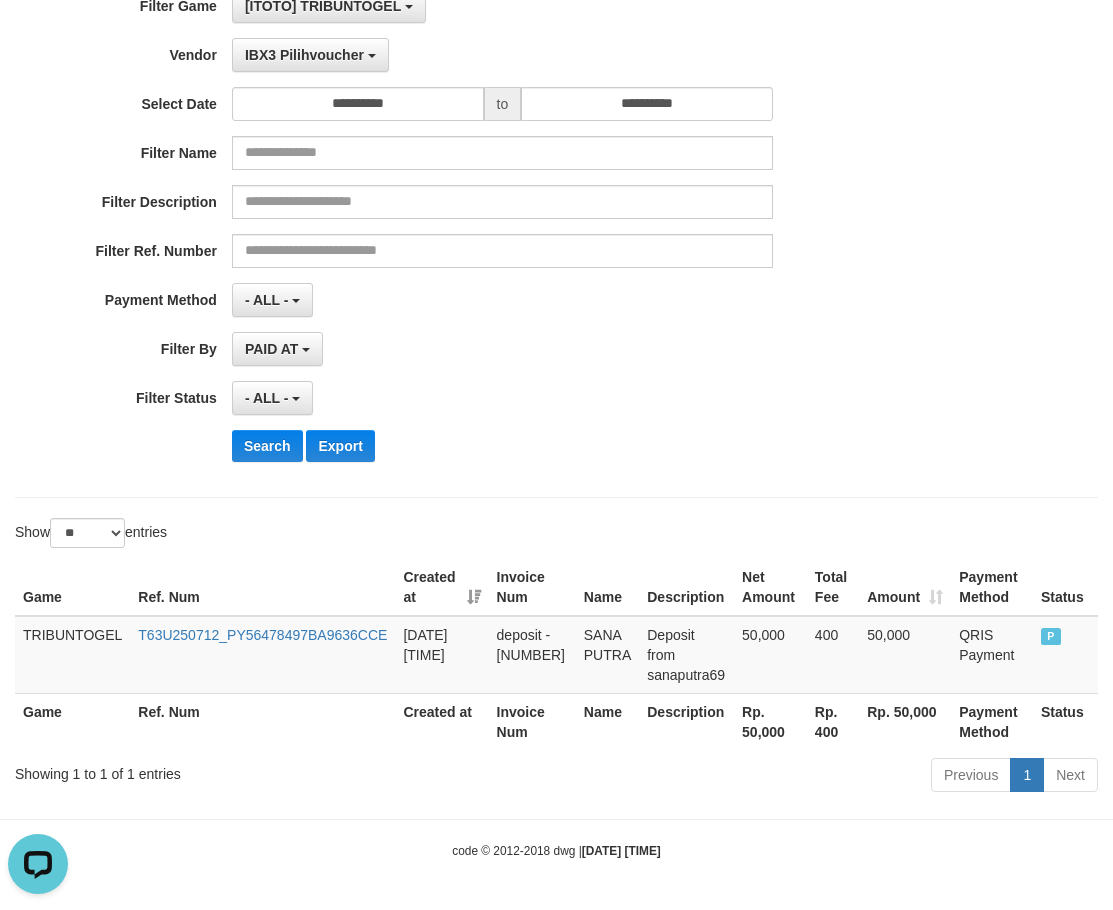 click on "Rp. 50,000" at bounding box center [905, 721] 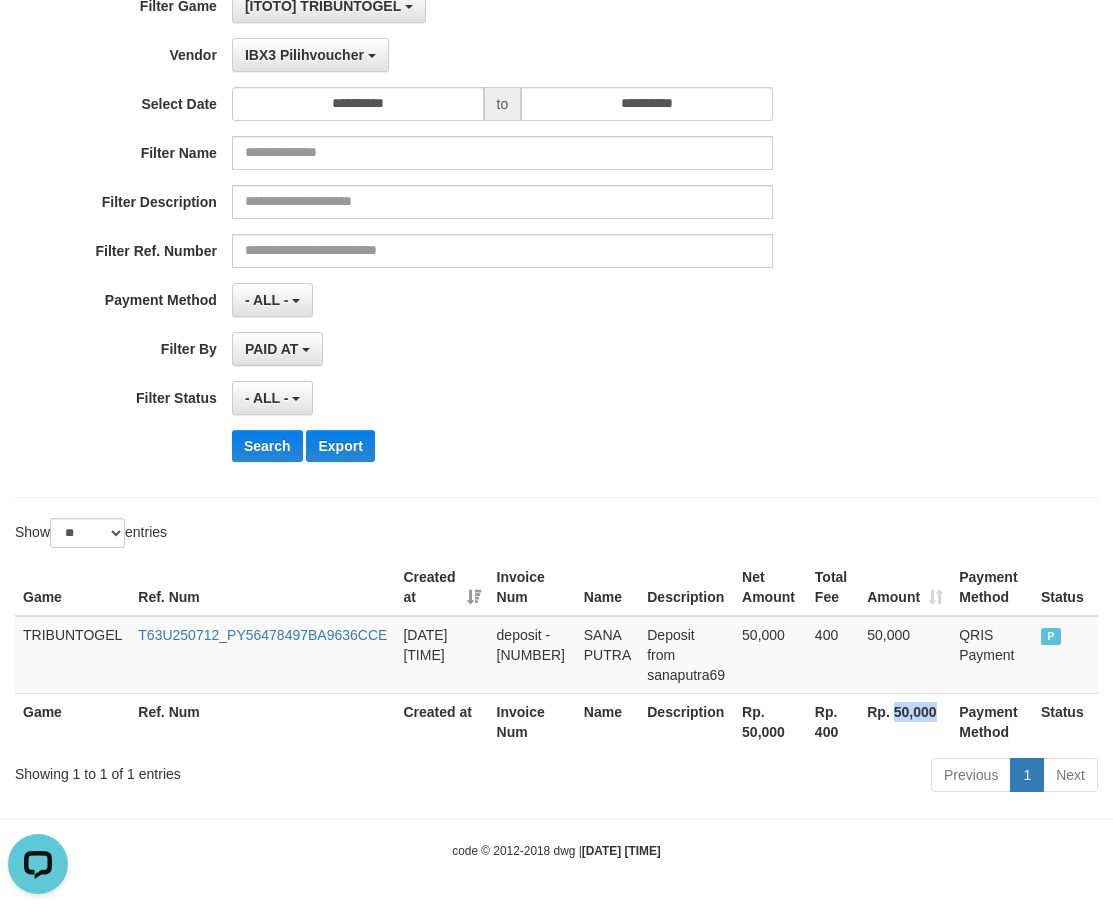 click on "Rp. 50,000" at bounding box center [905, 721] 